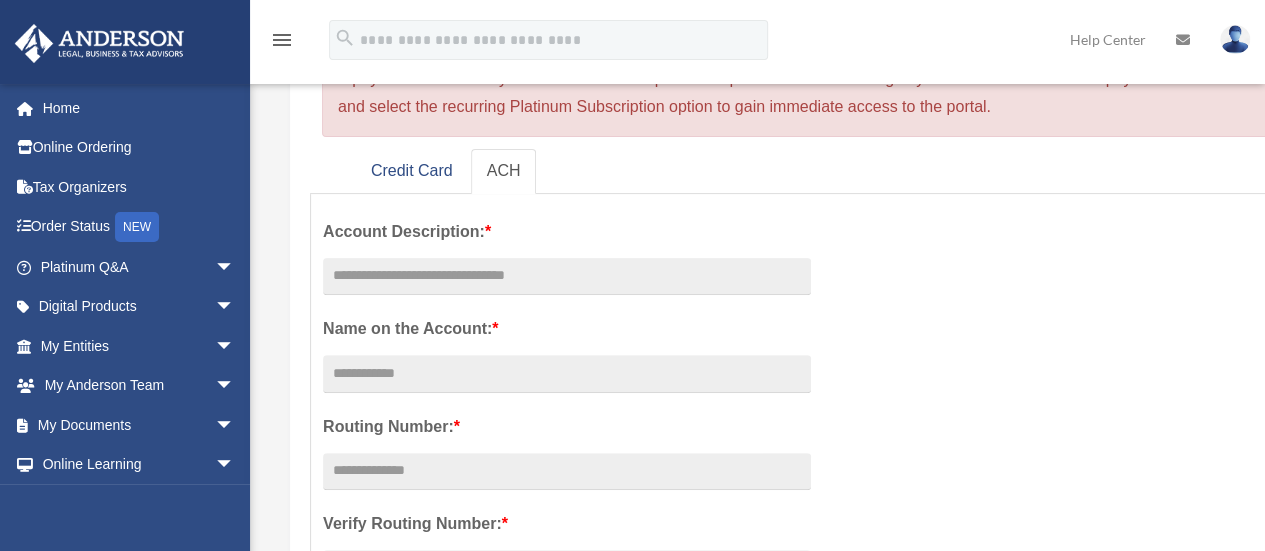 scroll, scrollTop: 0, scrollLeft: 0, axis: both 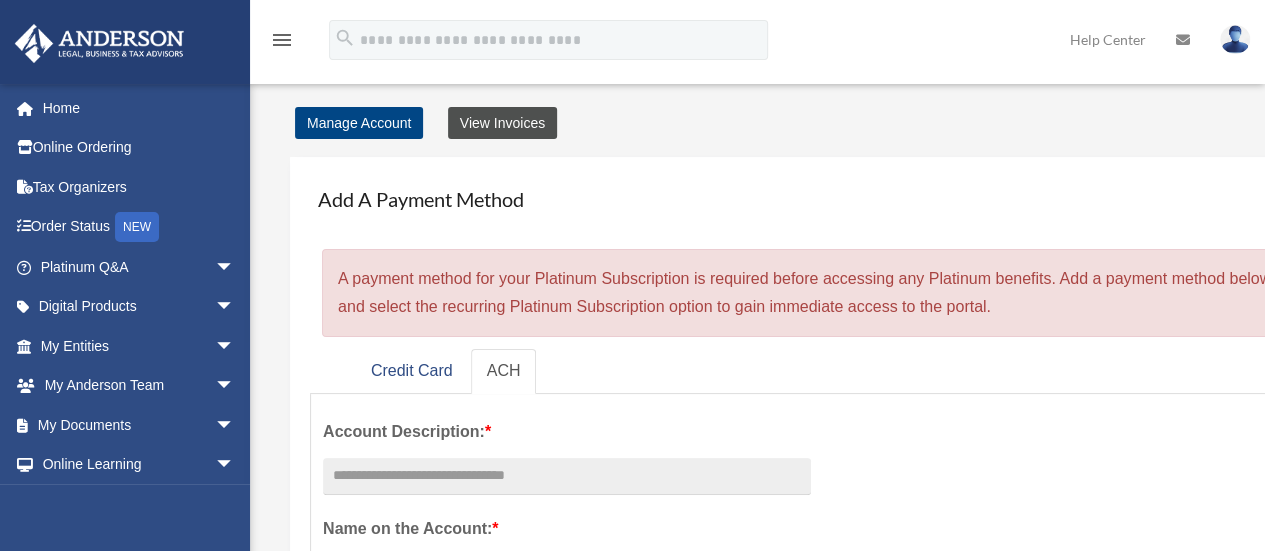 click on "View Invoices" at bounding box center [502, 123] 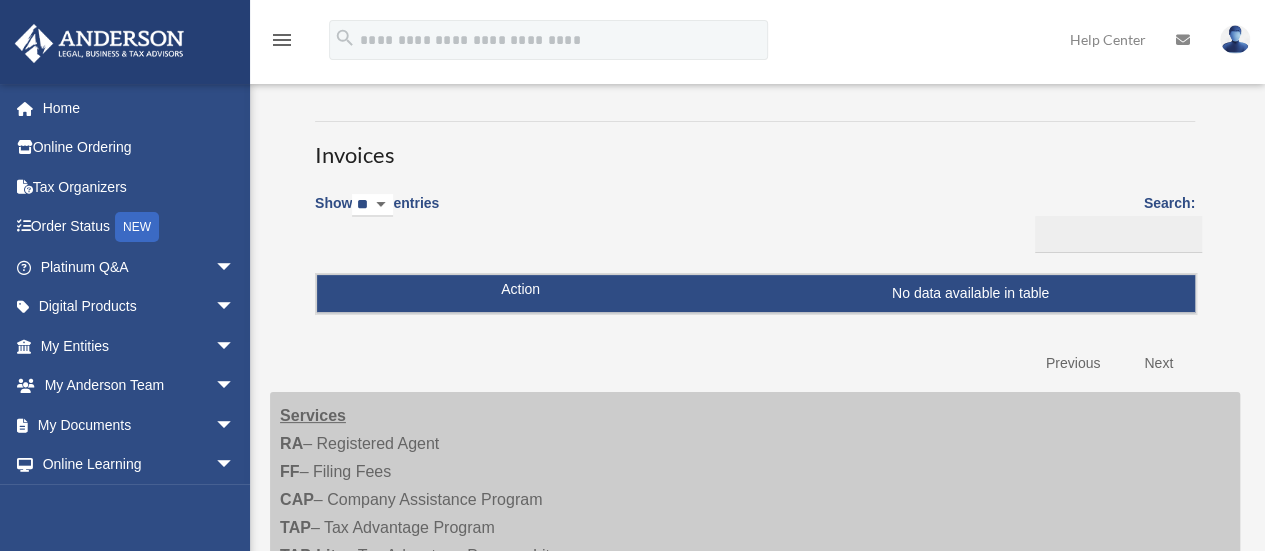 scroll, scrollTop: 0, scrollLeft: 0, axis: both 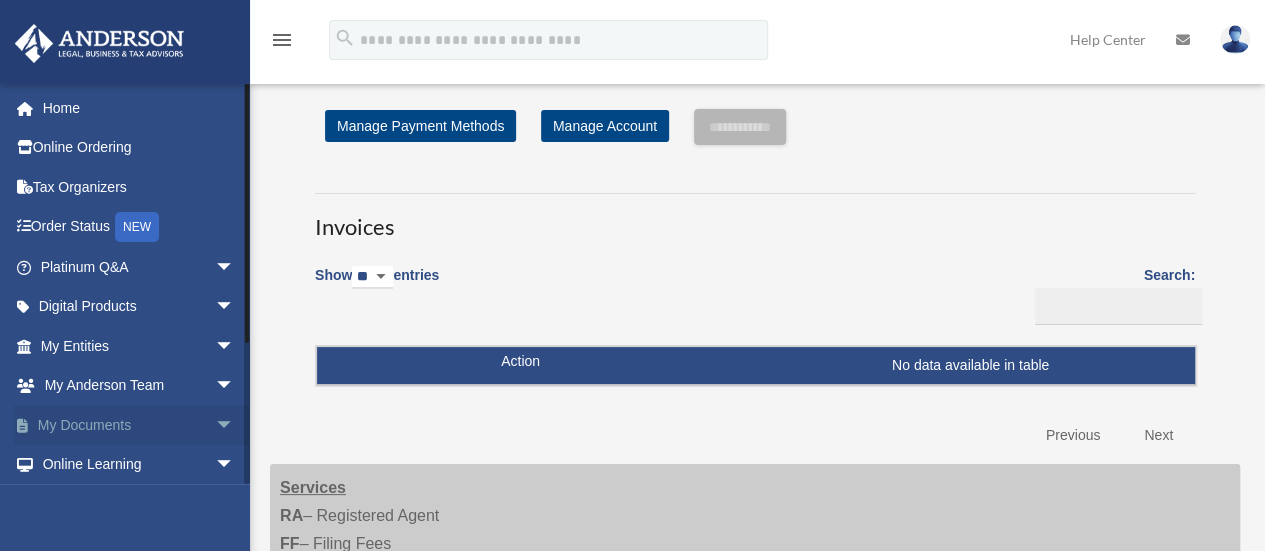 click on "My Documents arrow_drop_down" at bounding box center (139, 425) 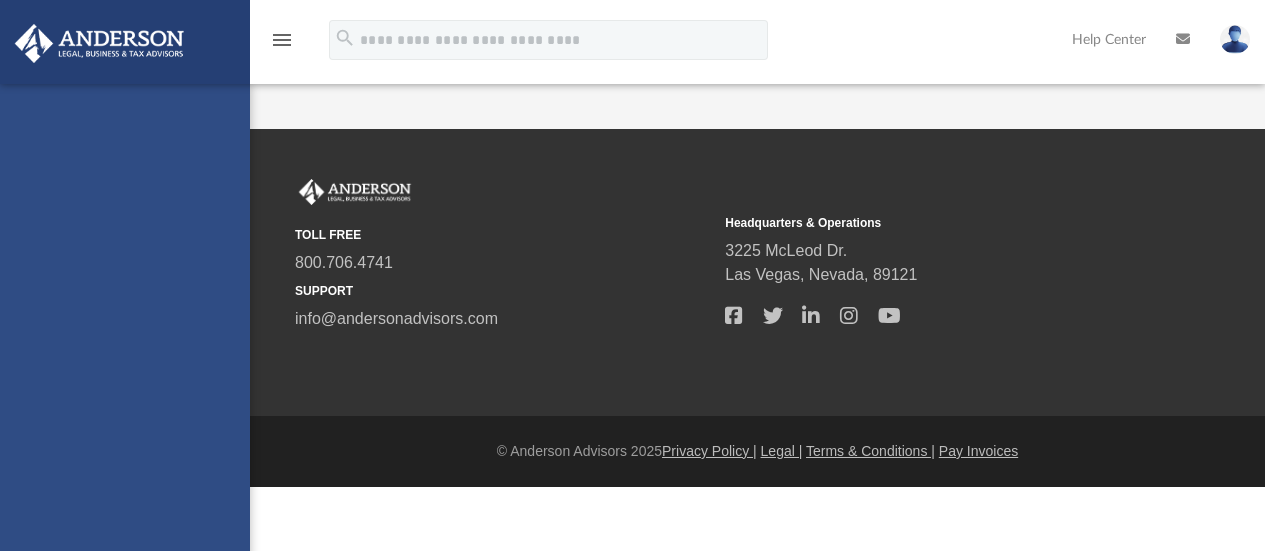 scroll, scrollTop: 0, scrollLeft: 0, axis: both 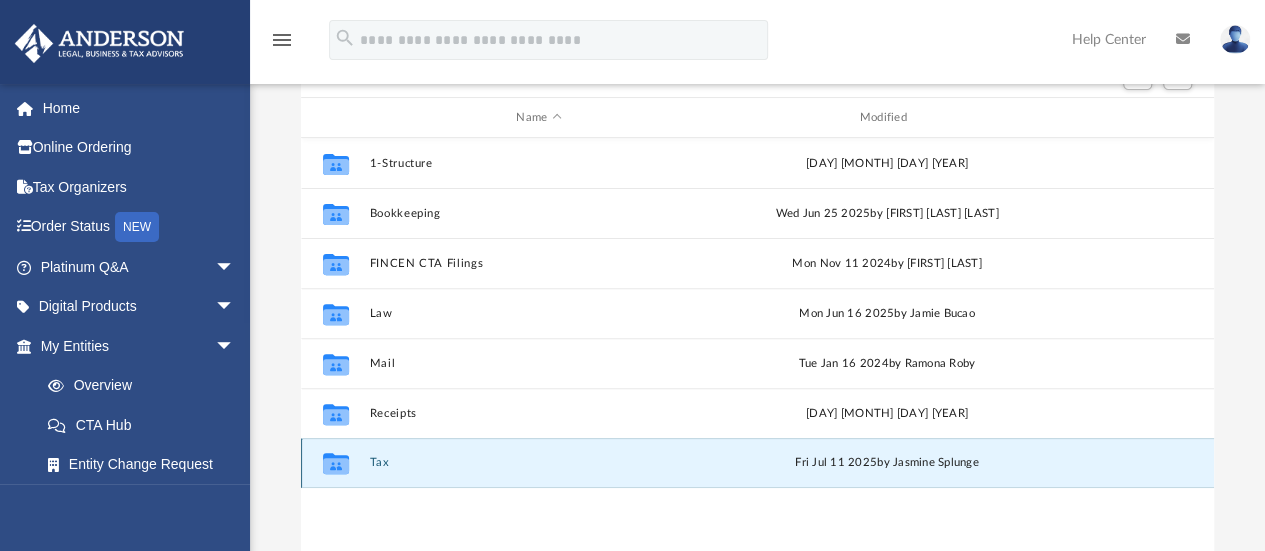 click on "Tax" at bounding box center [538, 463] 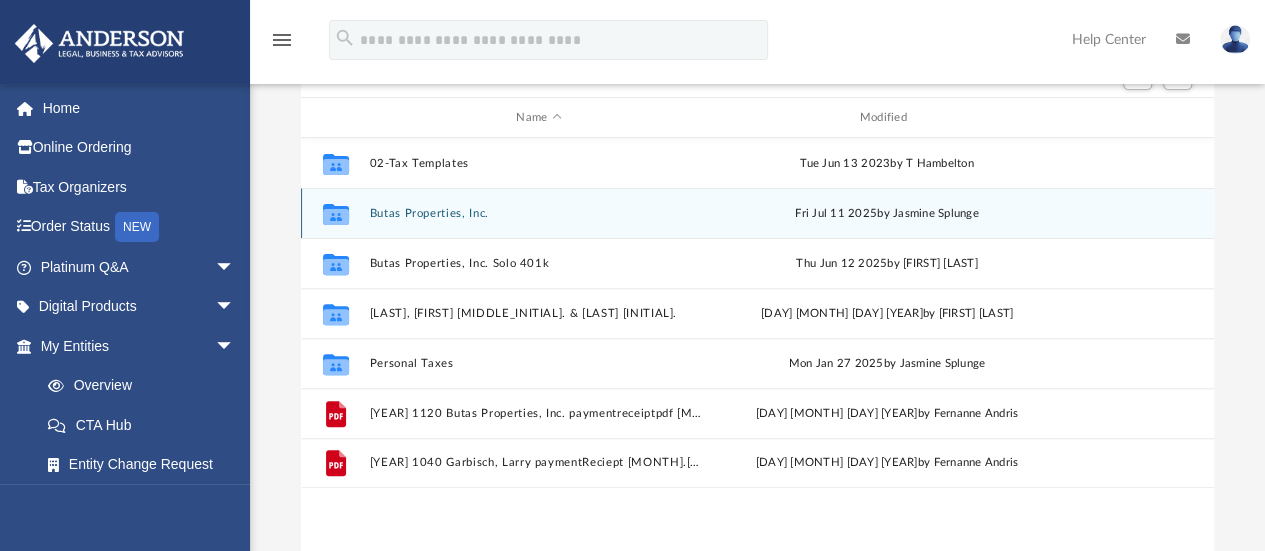 click on "[COMPANY NAME], Inc." at bounding box center [538, 213] 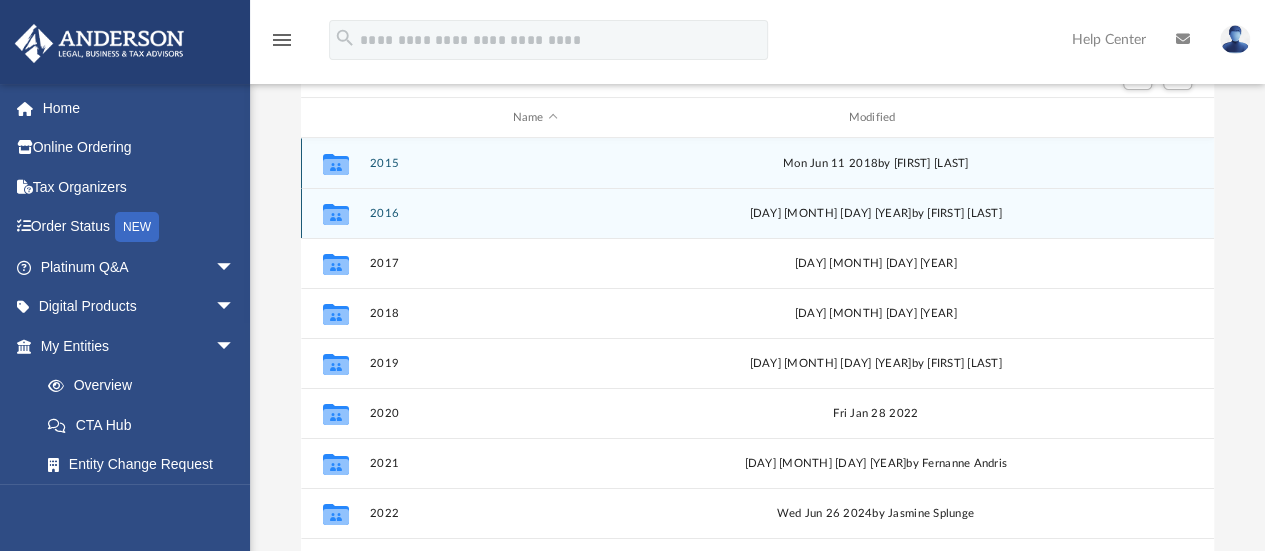 scroll, scrollTop: 34, scrollLeft: 0, axis: vertical 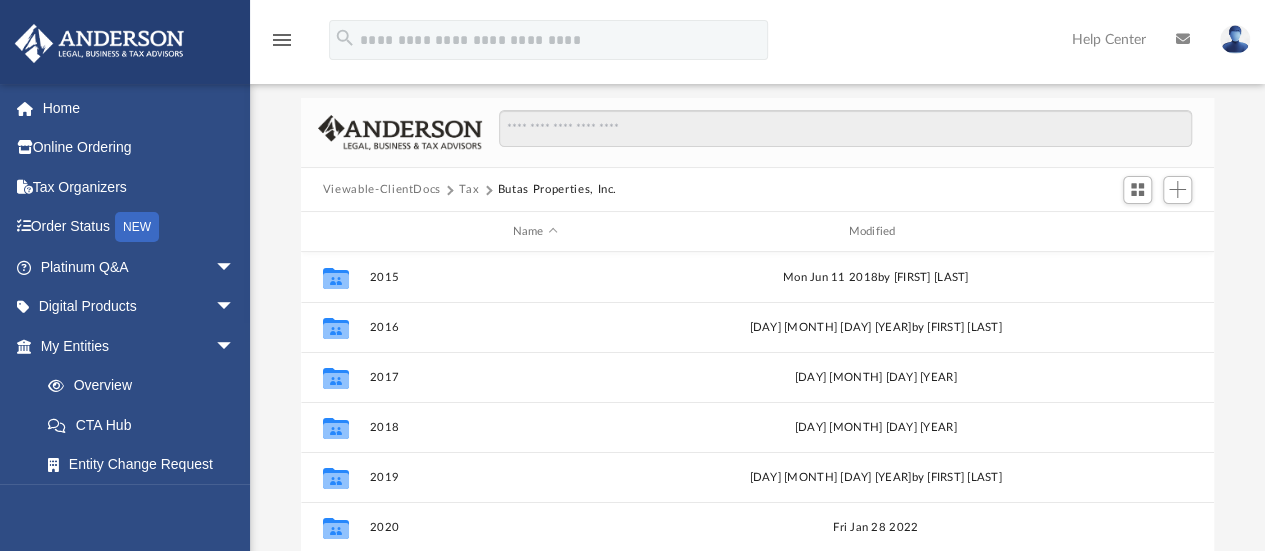 click on "Tax" at bounding box center [469, 190] 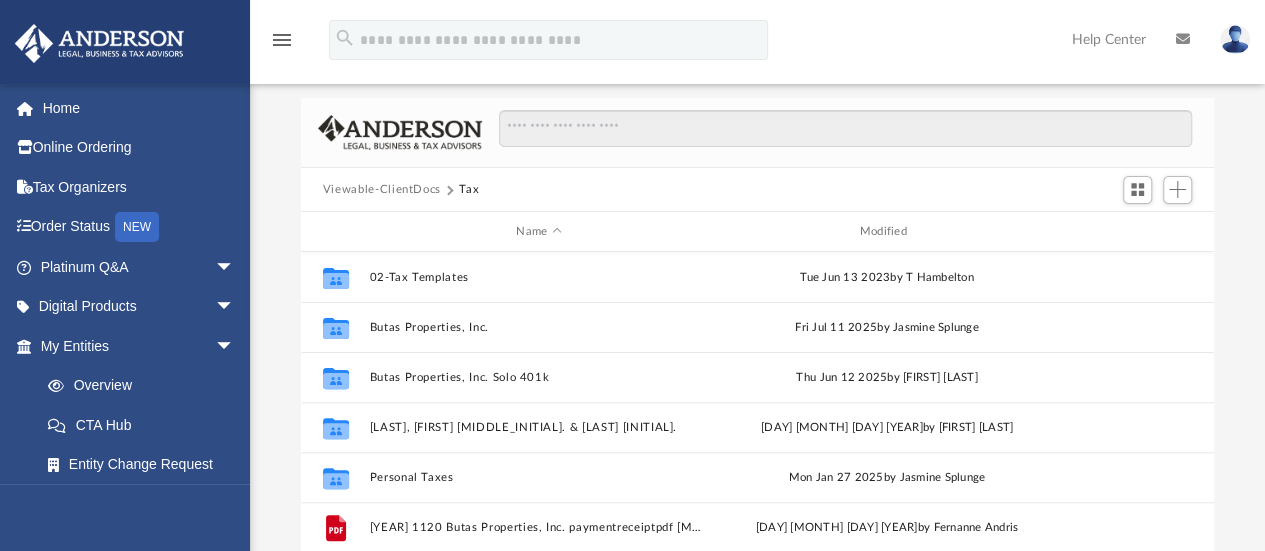 scroll, scrollTop: 186, scrollLeft: 0, axis: vertical 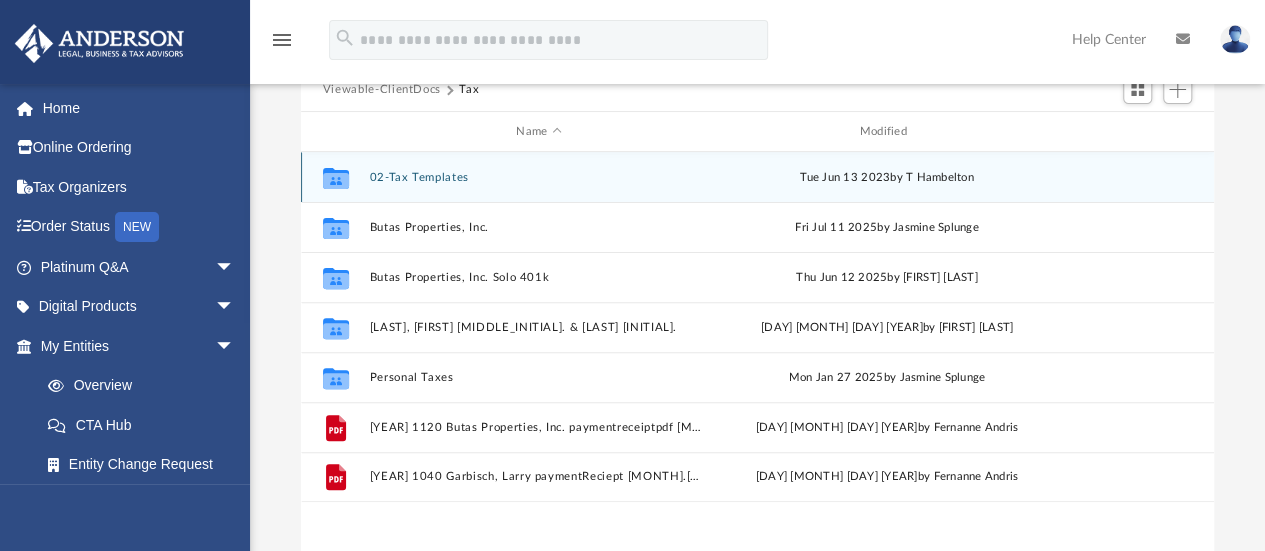 click on "02-Tax Templates" at bounding box center (538, 177) 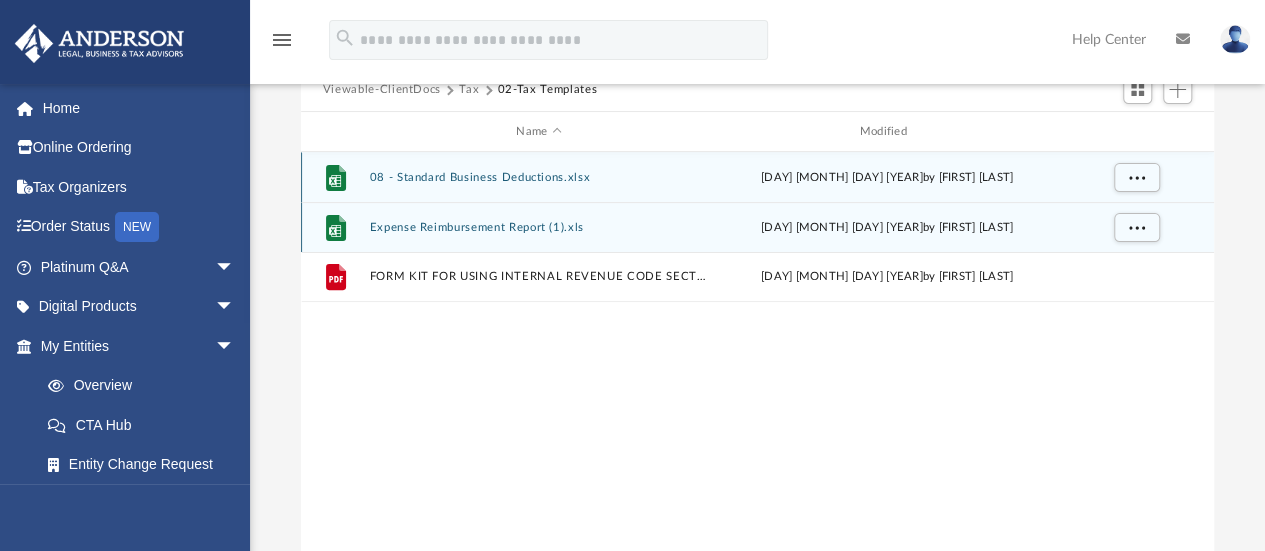 scroll, scrollTop: 0, scrollLeft: 0, axis: both 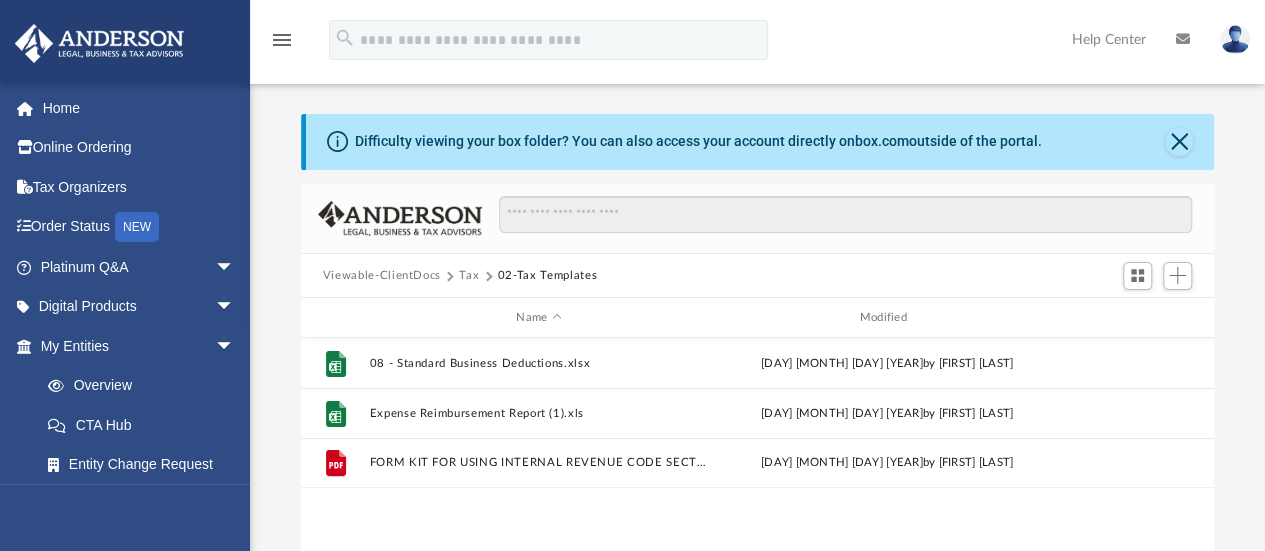 click on "Tax" at bounding box center [469, 276] 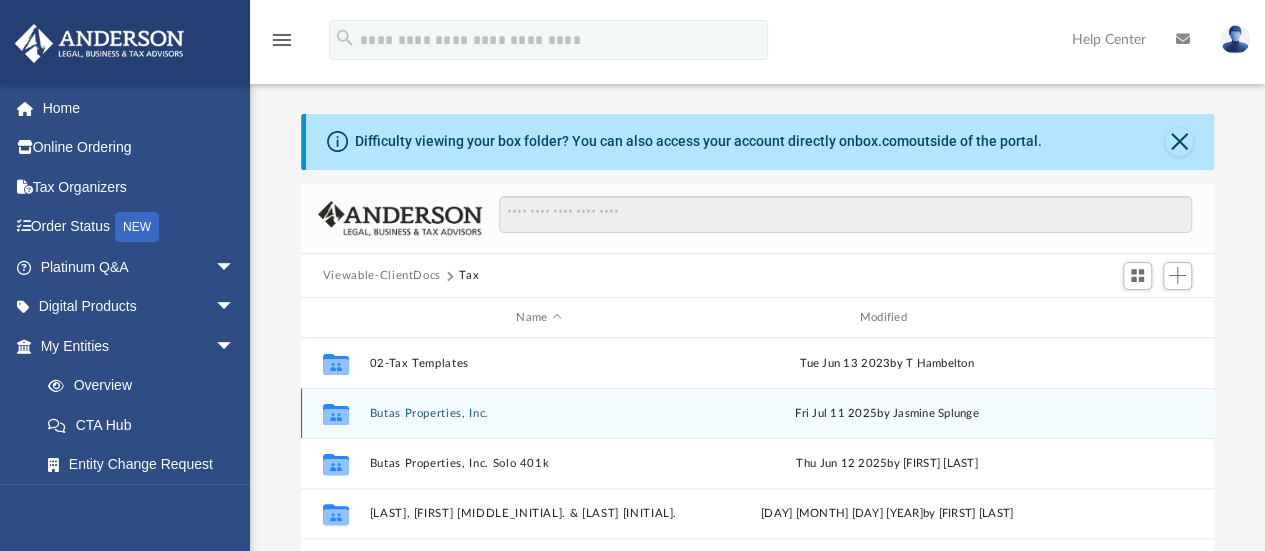 scroll, scrollTop: 100, scrollLeft: 0, axis: vertical 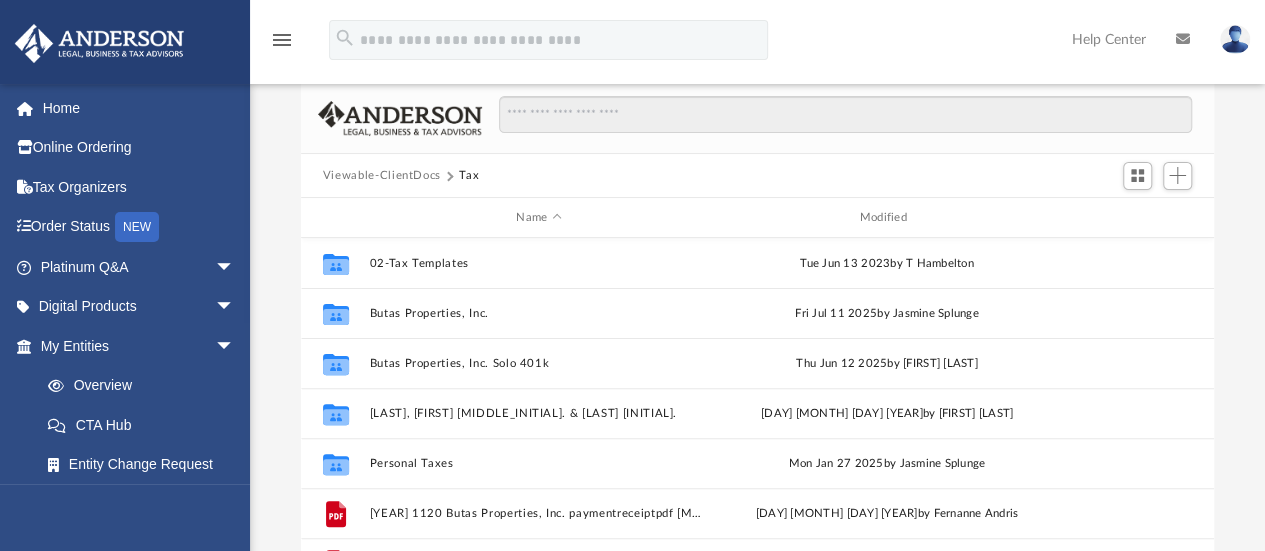 click on "Viewable-ClientDocs" at bounding box center (382, 176) 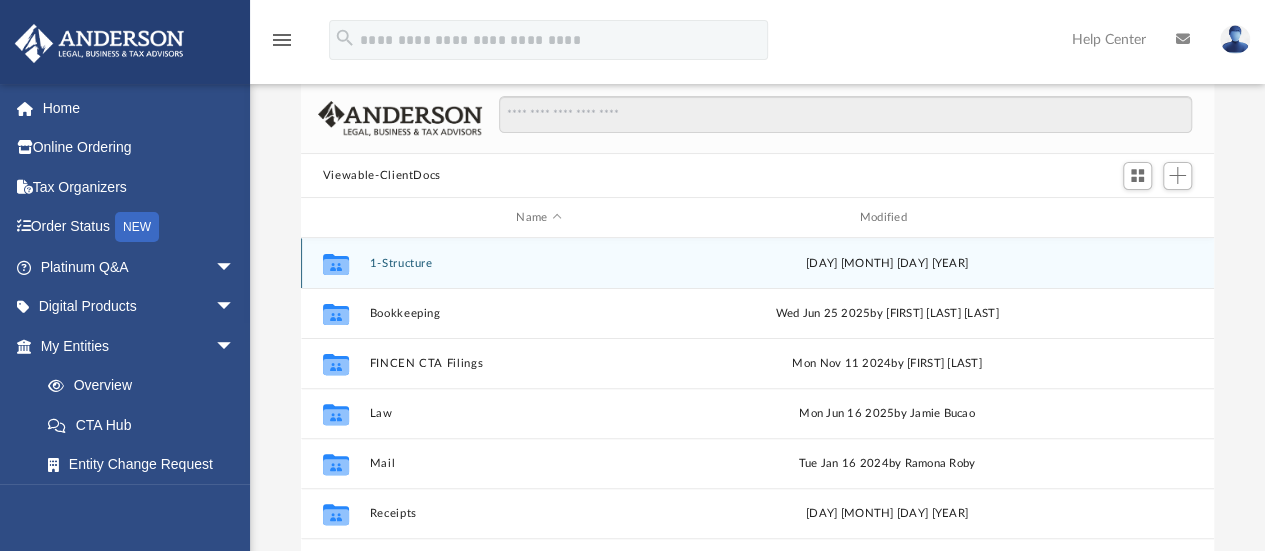 scroll, scrollTop: 200, scrollLeft: 0, axis: vertical 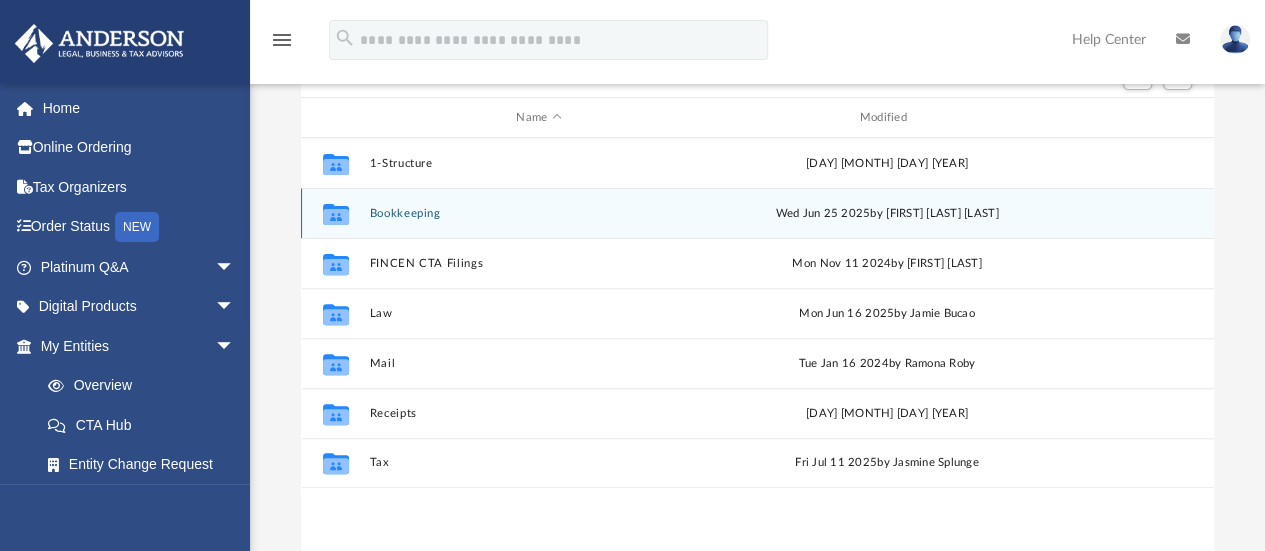 click on "Bookkeeping" at bounding box center (538, 213) 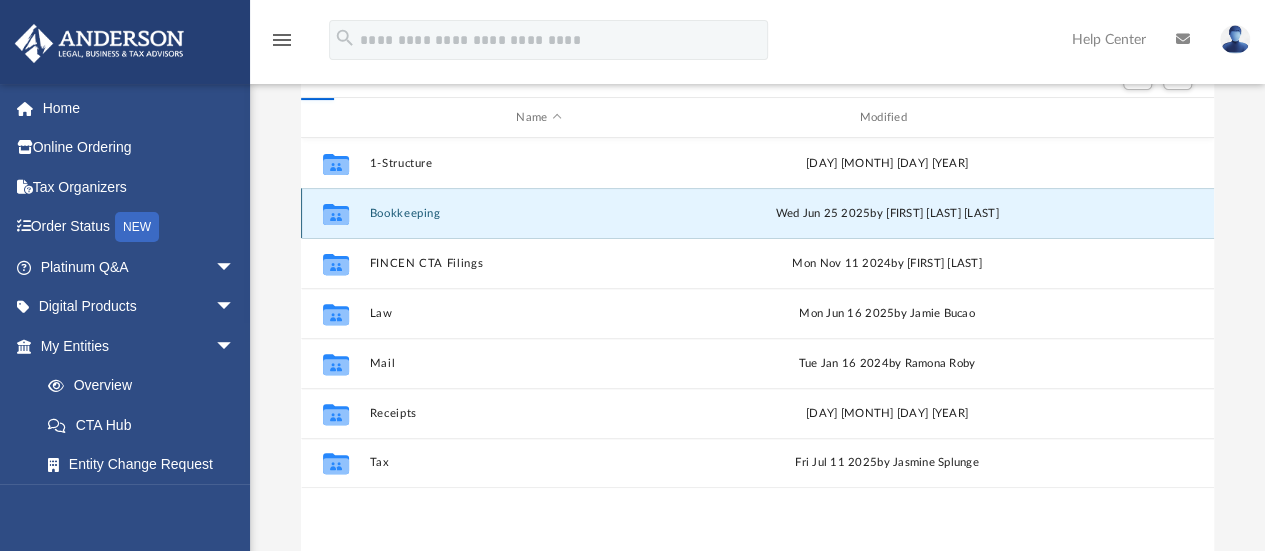 click on "Bookkeeping" at bounding box center [538, 213] 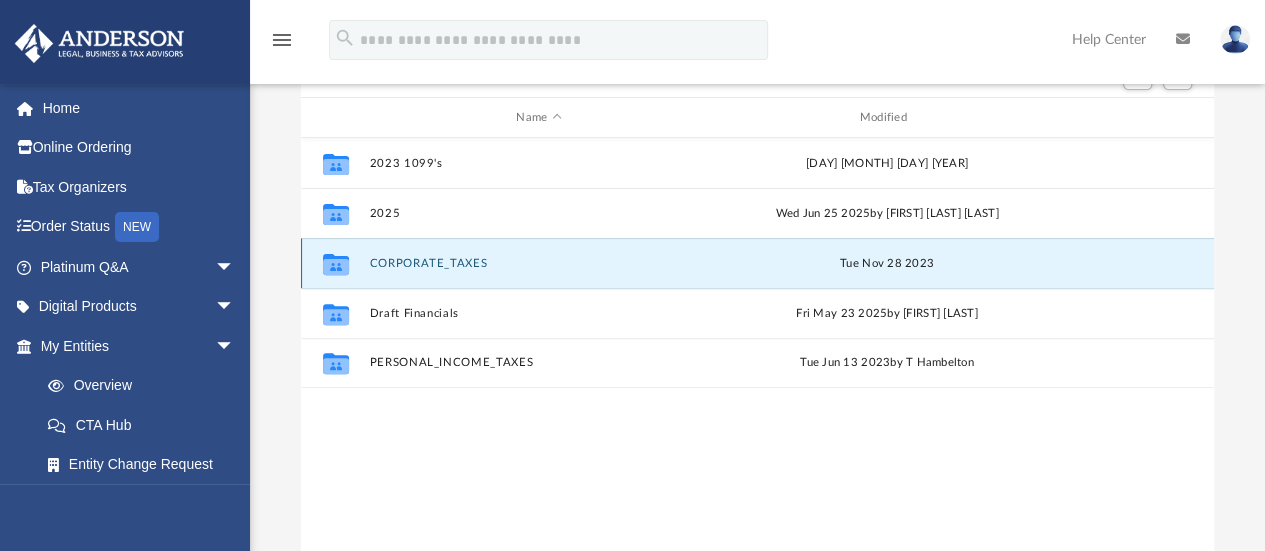 click on "CORPORATE_TAXES" at bounding box center (538, 263) 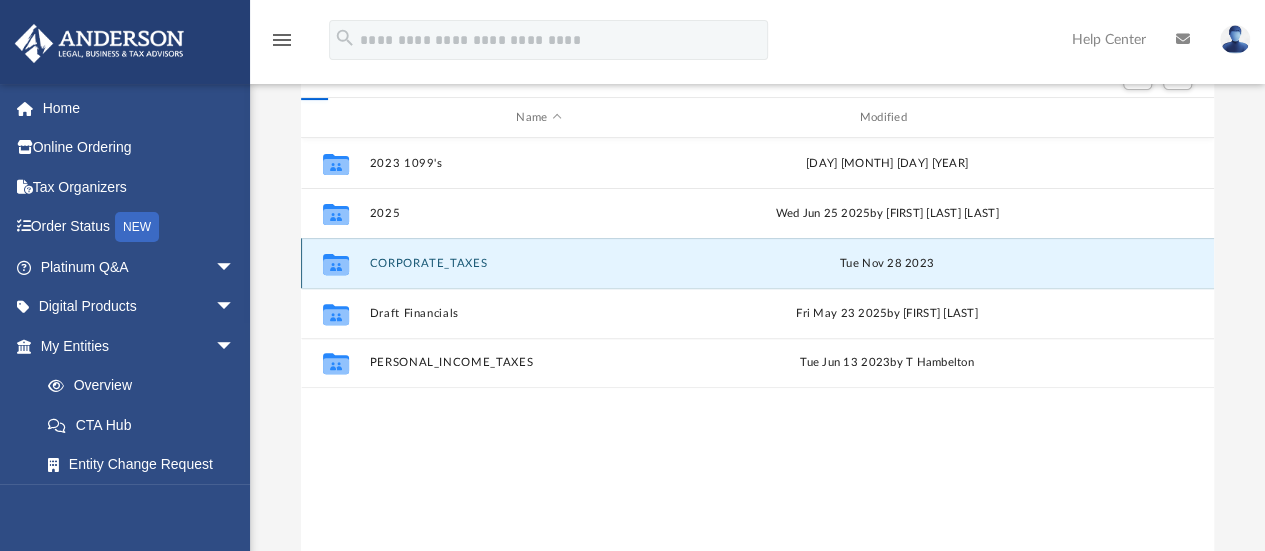 click on "CORPORATE_TAXES" at bounding box center (538, 263) 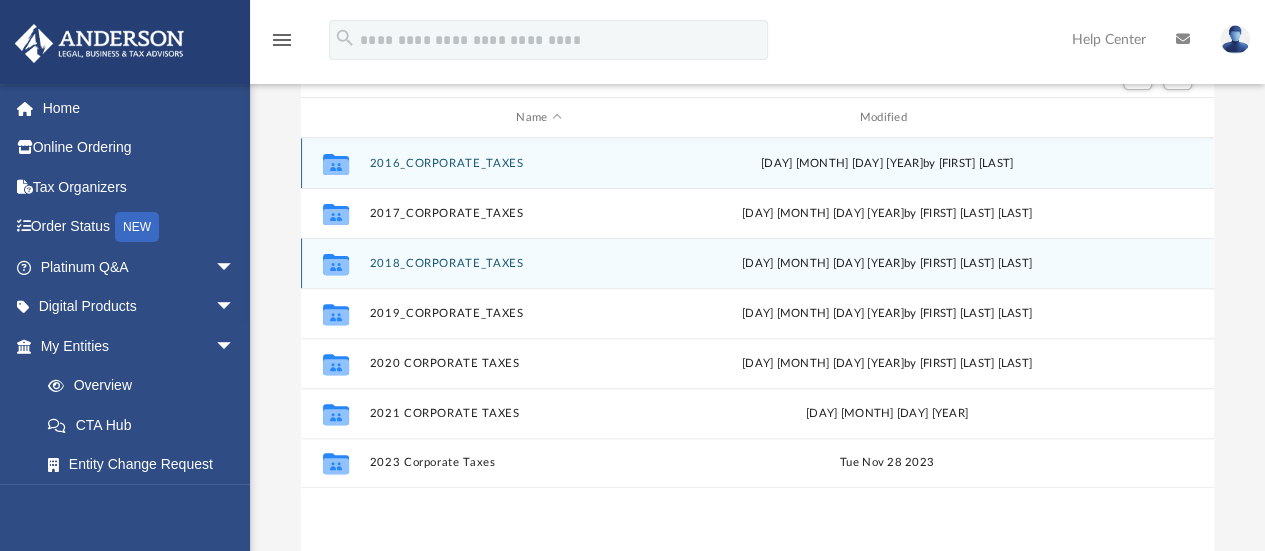 scroll, scrollTop: 0, scrollLeft: 0, axis: both 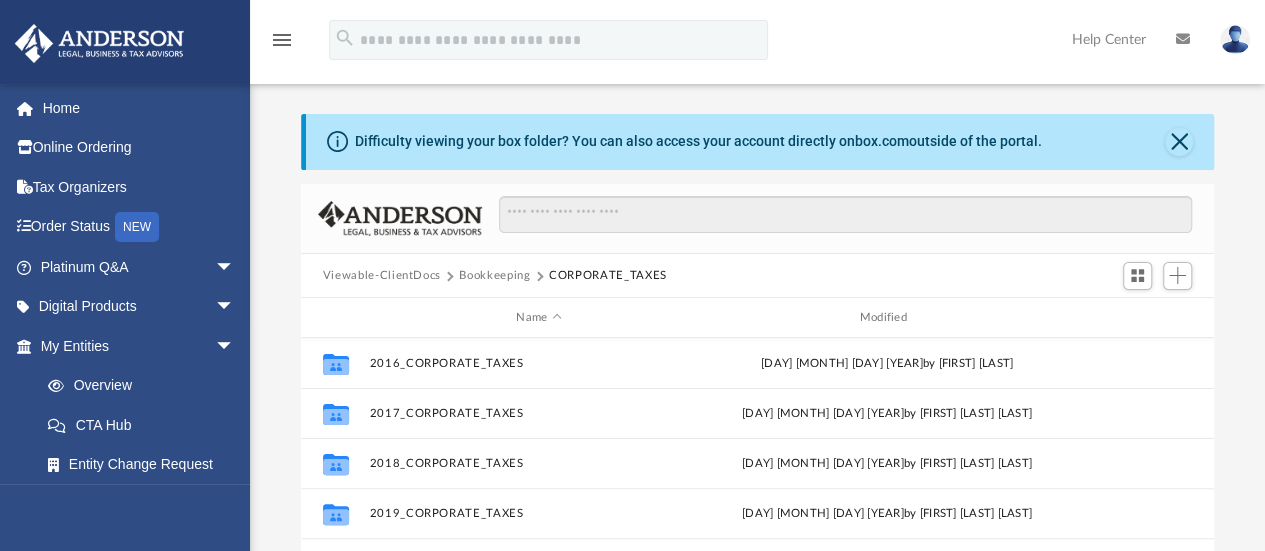 click on "Bookkeeping" at bounding box center [494, 276] 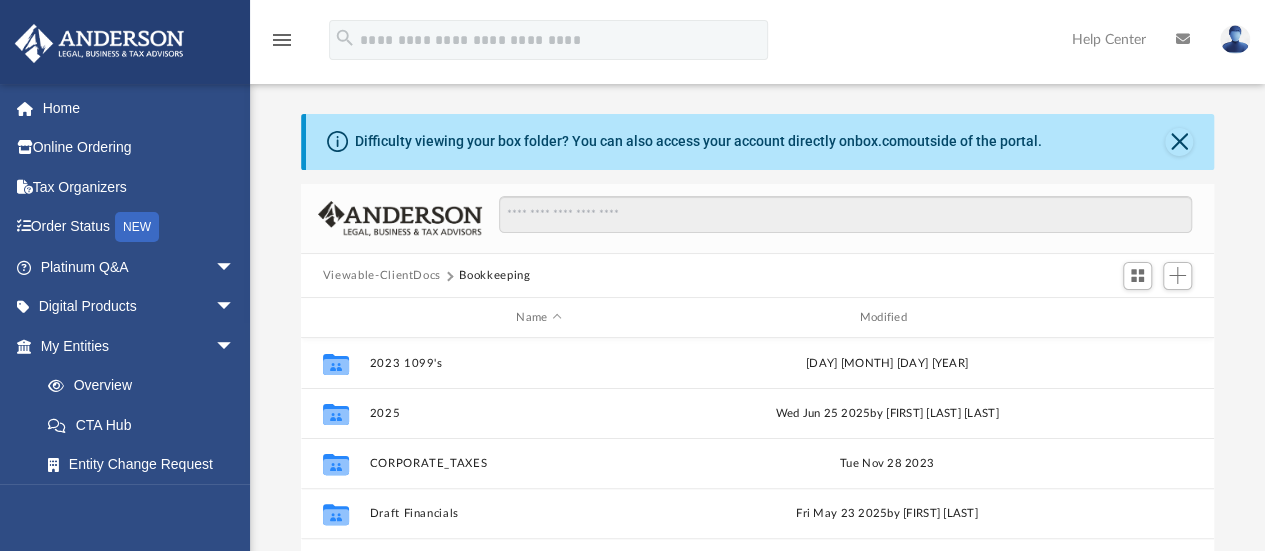 scroll, scrollTop: 100, scrollLeft: 0, axis: vertical 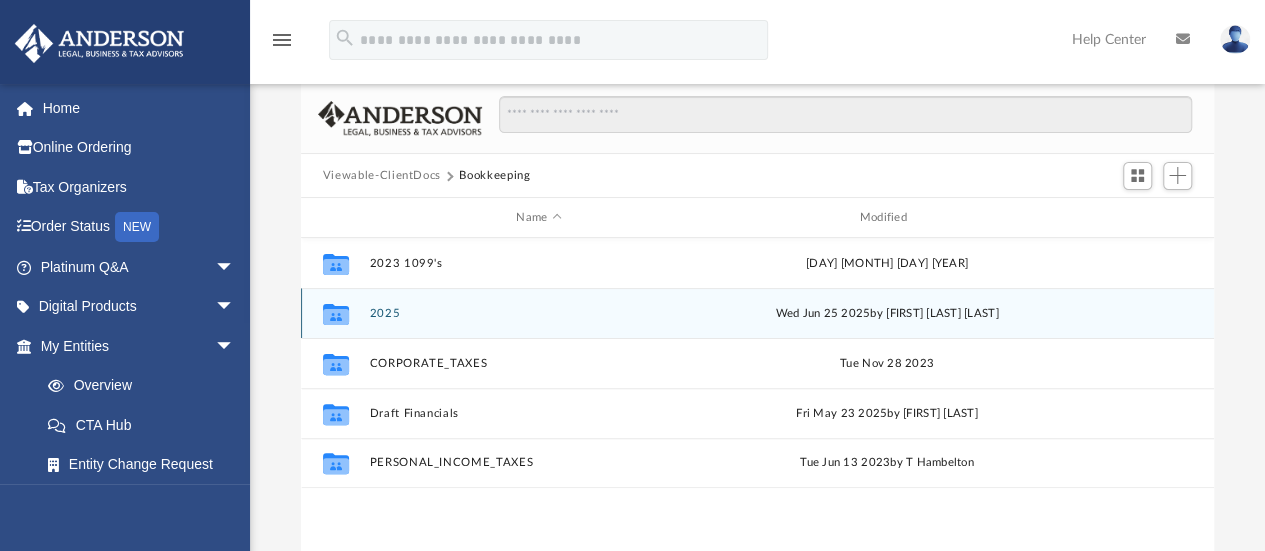 click on "2025" at bounding box center (538, 313) 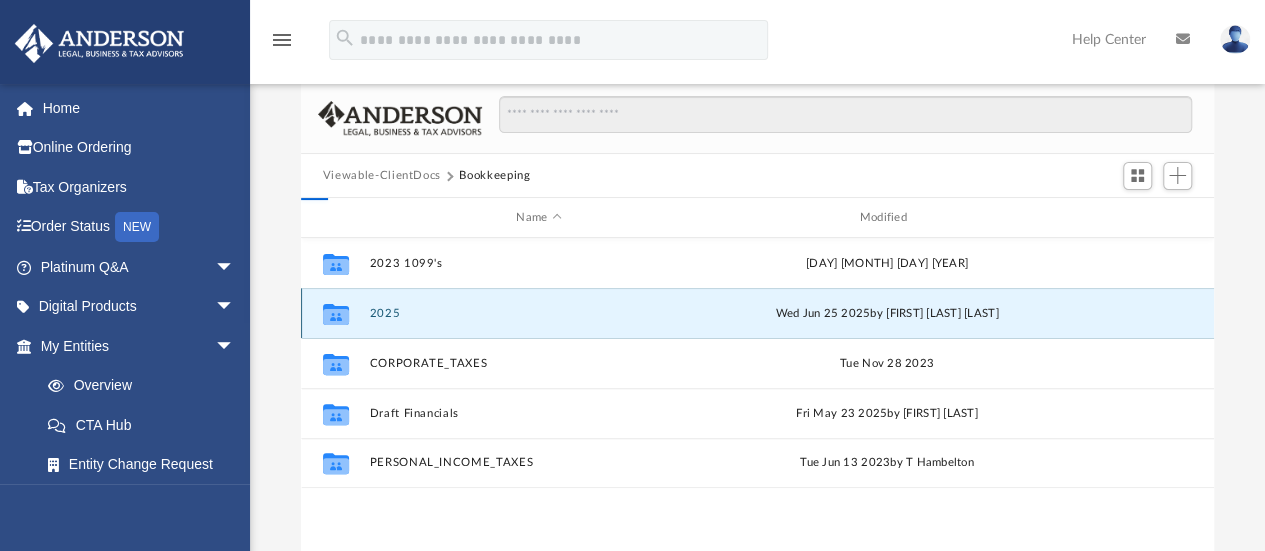 click on "2025" at bounding box center [538, 313] 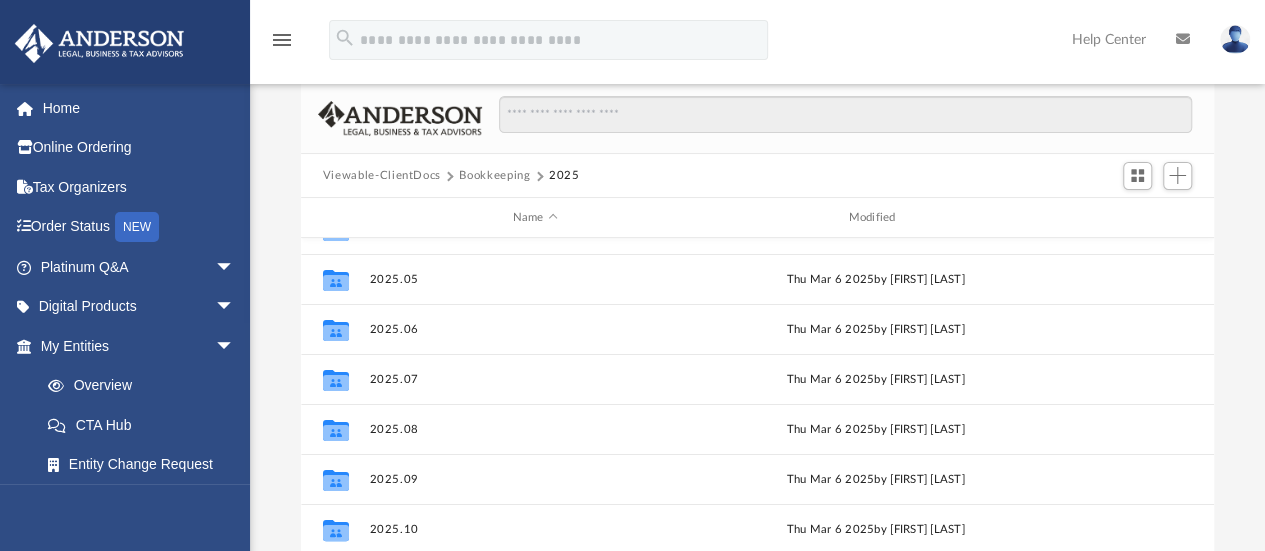 scroll, scrollTop: 0, scrollLeft: 0, axis: both 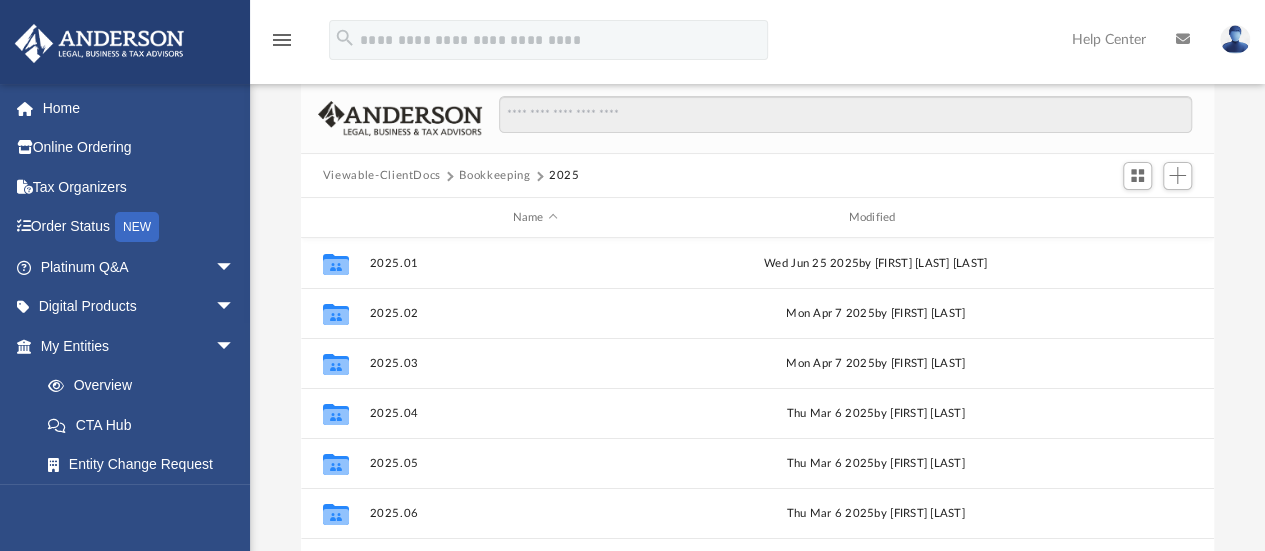 click on "Bookkeeping" at bounding box center (494, 176) 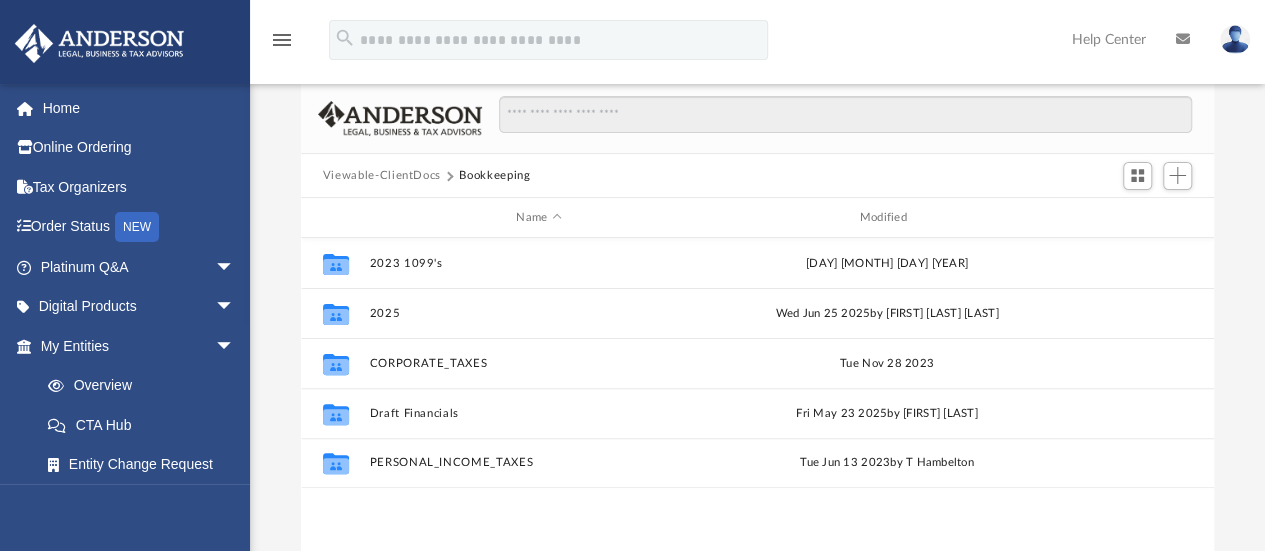 scroll, scrollTop: 200, scrollLeft: 0, axis: vertical 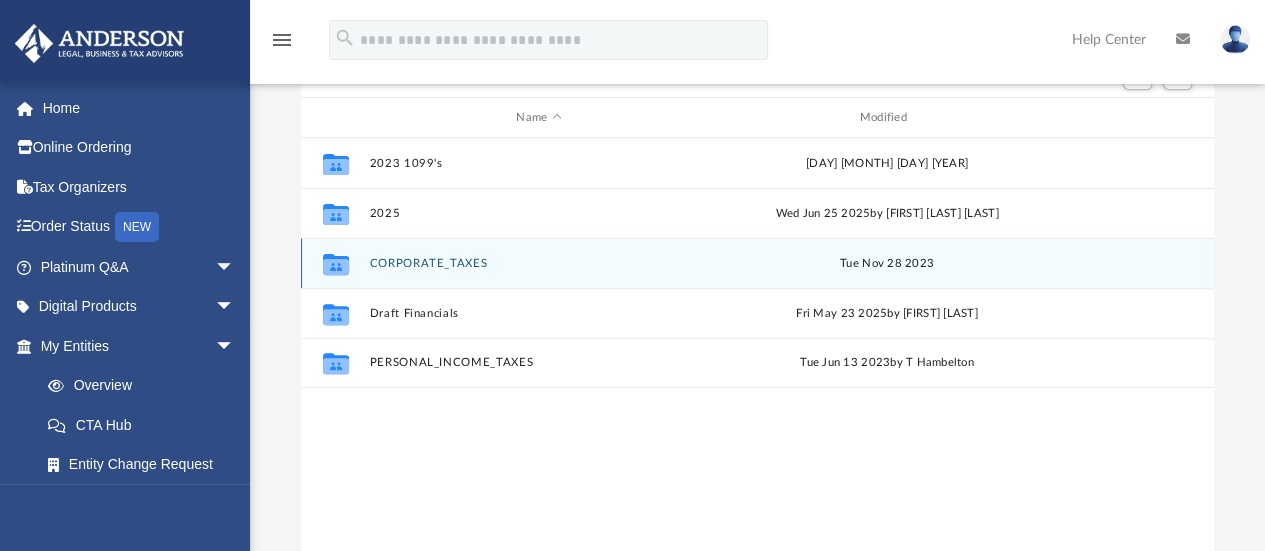 click on "CORPORATE_TAXES" at bounding box center (538, 263) 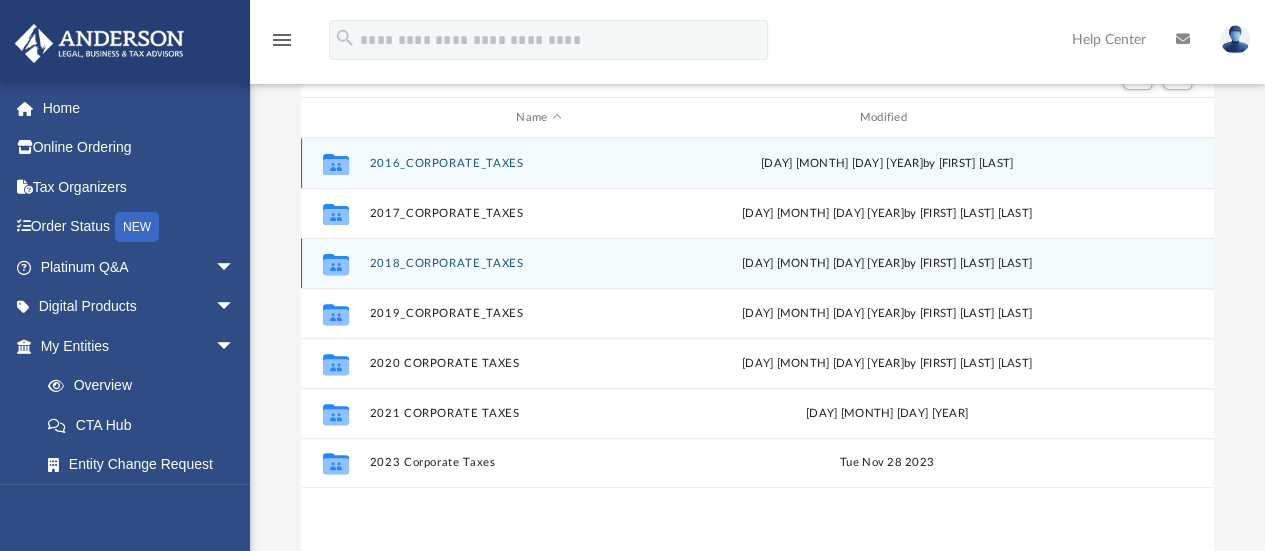 scroll, scrollTop: 300, scrollLeft: 0, axis: vertical 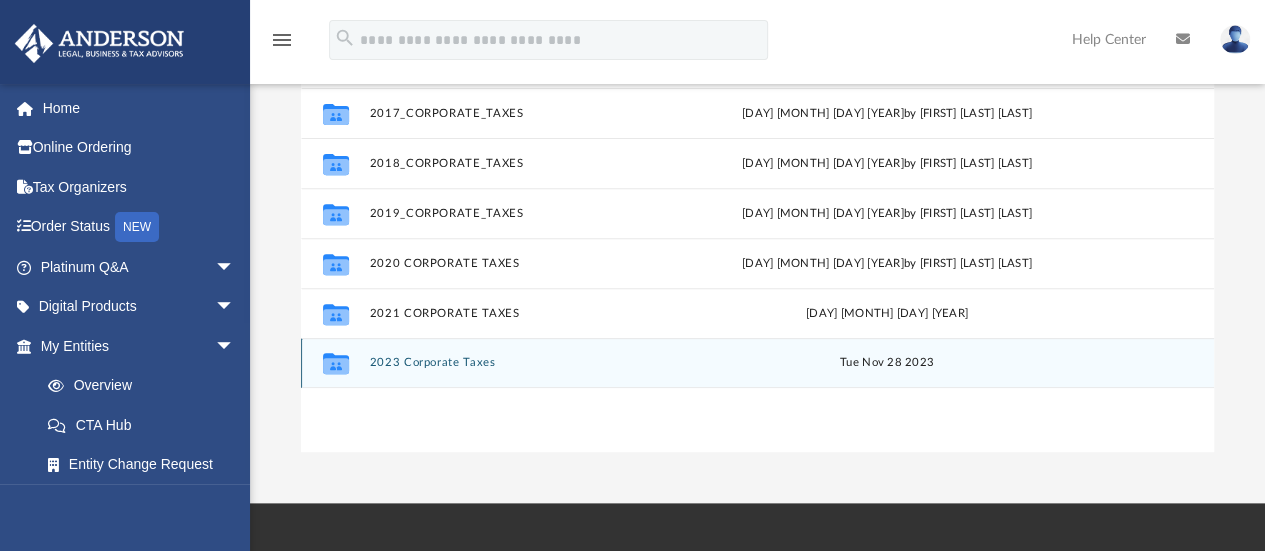click on "2023 Corporate Taxes" at bounding box center [538, 363] 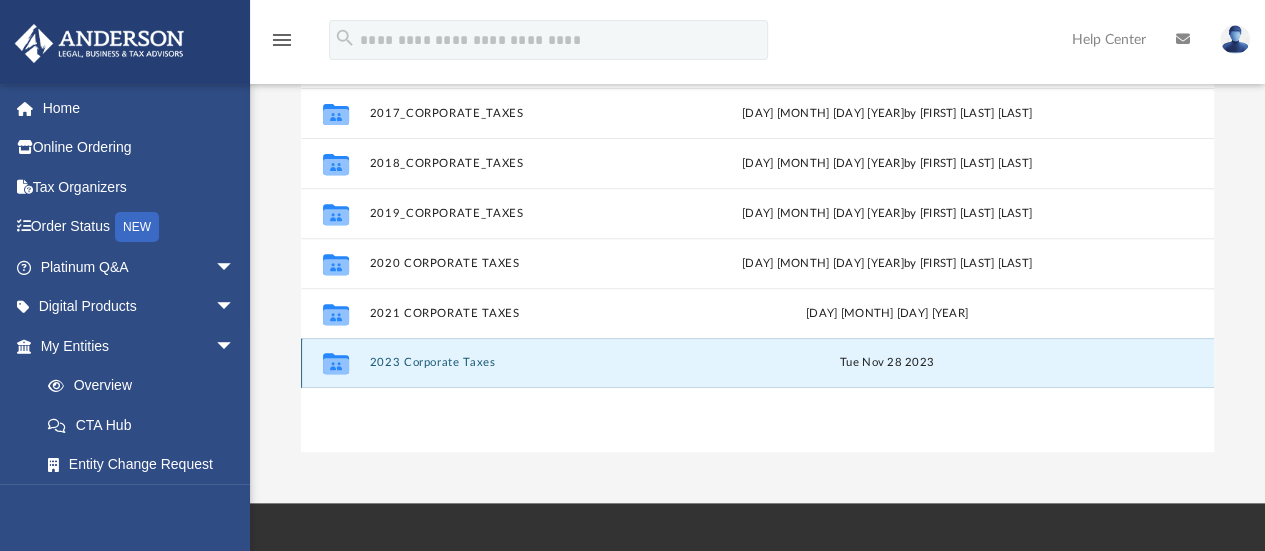 click on "2023 Corporate Taxes" at bounding box center [538, 363] 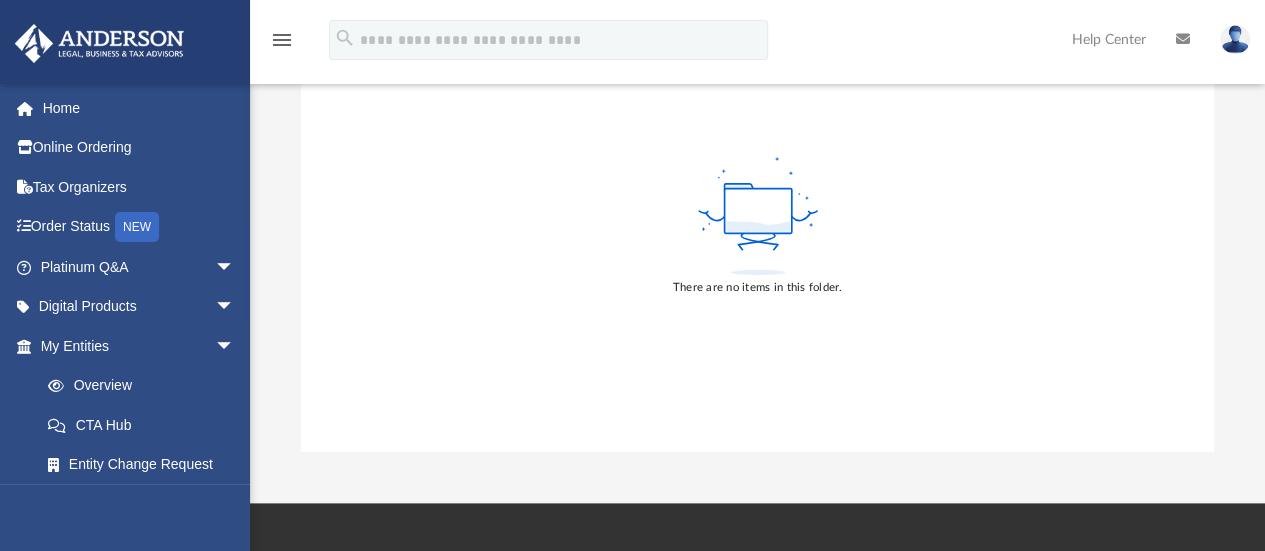 scroll, scrollTop: 0, scrollLeft: 0, axis: both 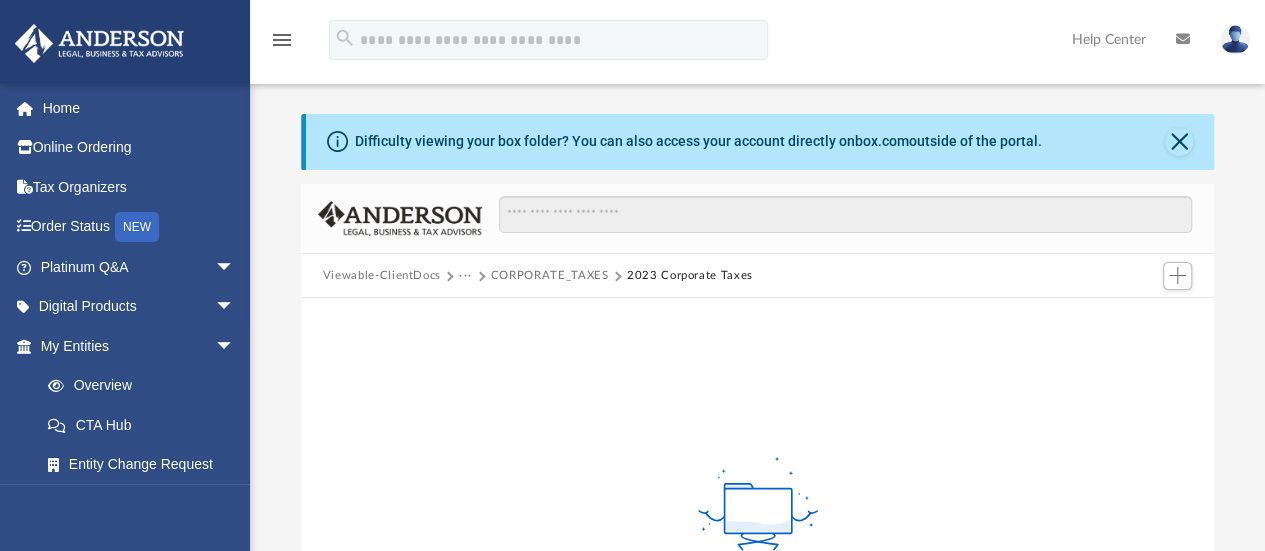click on "CORPORATE_TAXES" at bounding box center (550, 276) 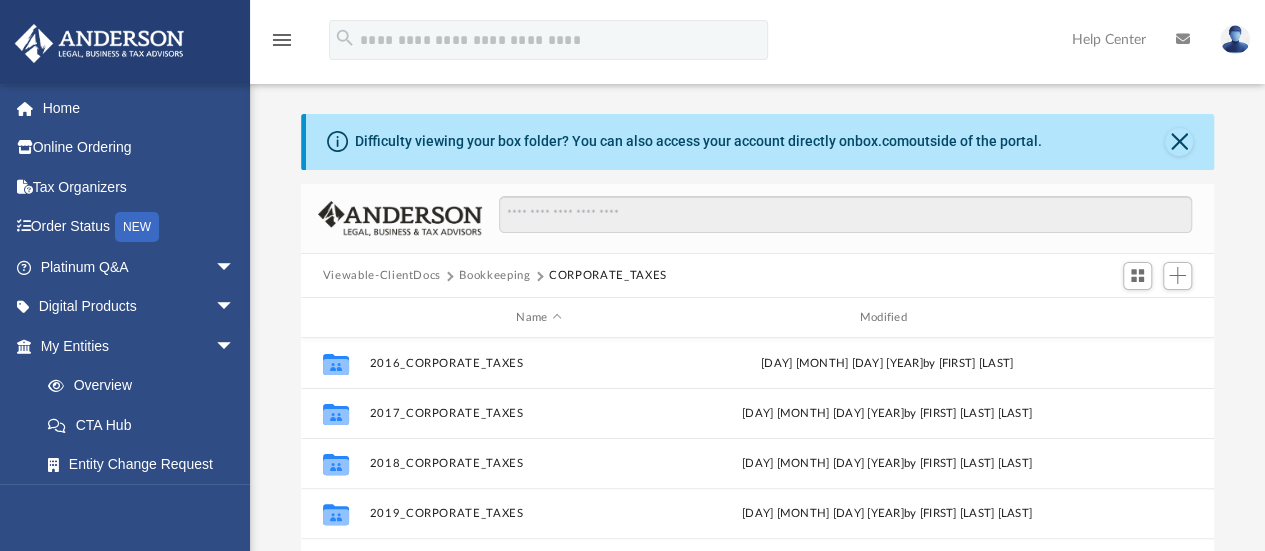 scroll, scrollTop: 16, scrollLeft: 16, axis: both 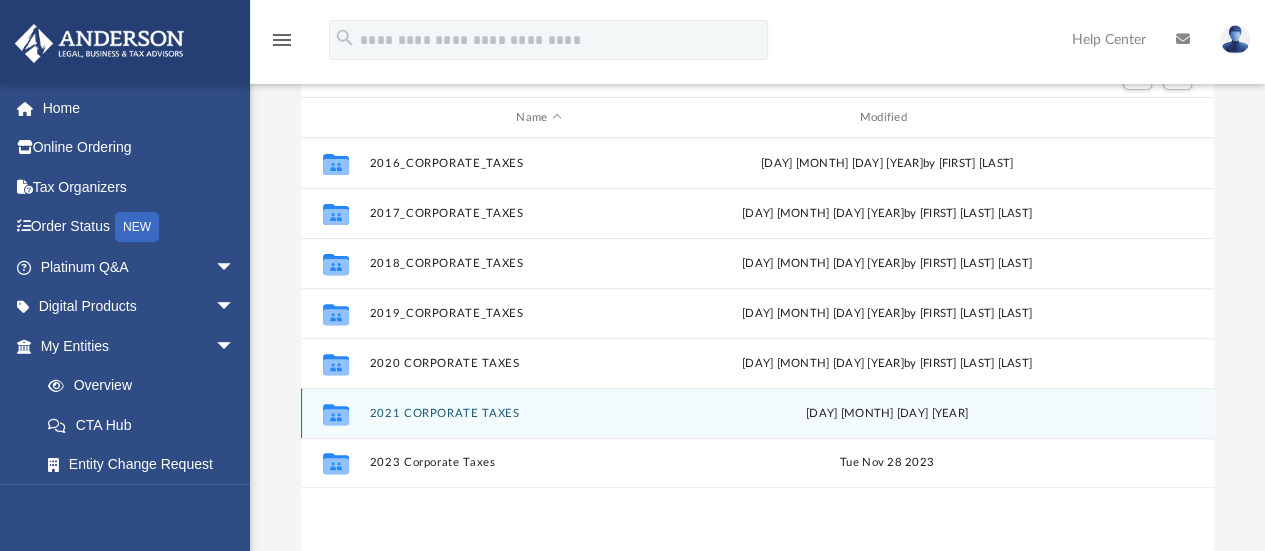 click on "2021 CORPORATE TAXES" at bounding box center (538, 413) 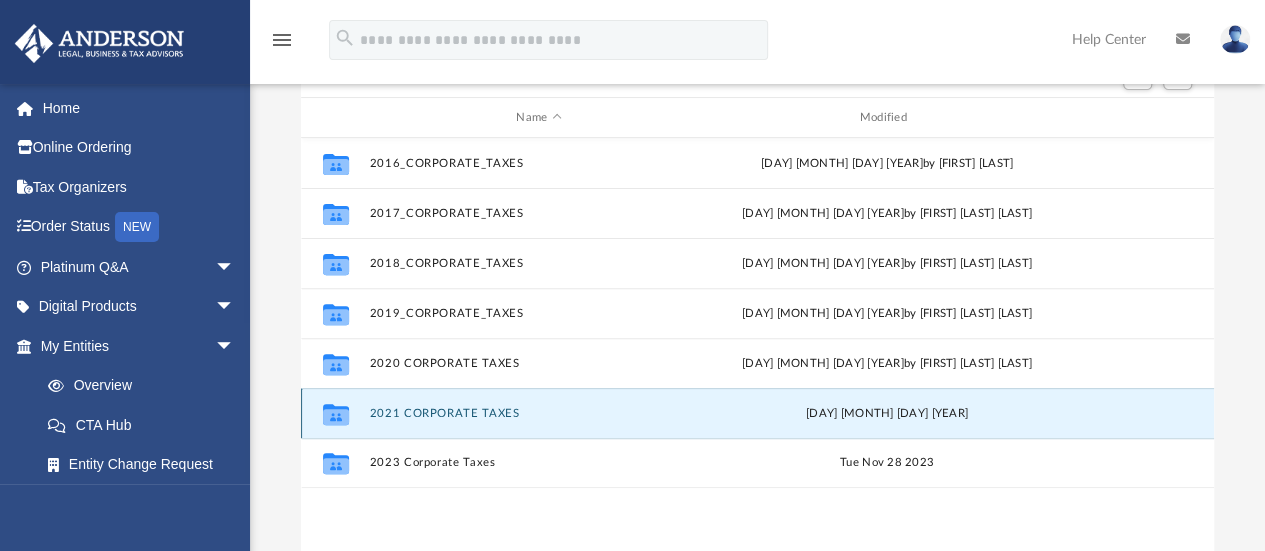 click on "2021 CORPORATE TAXES" at bounding box center [538, 413] 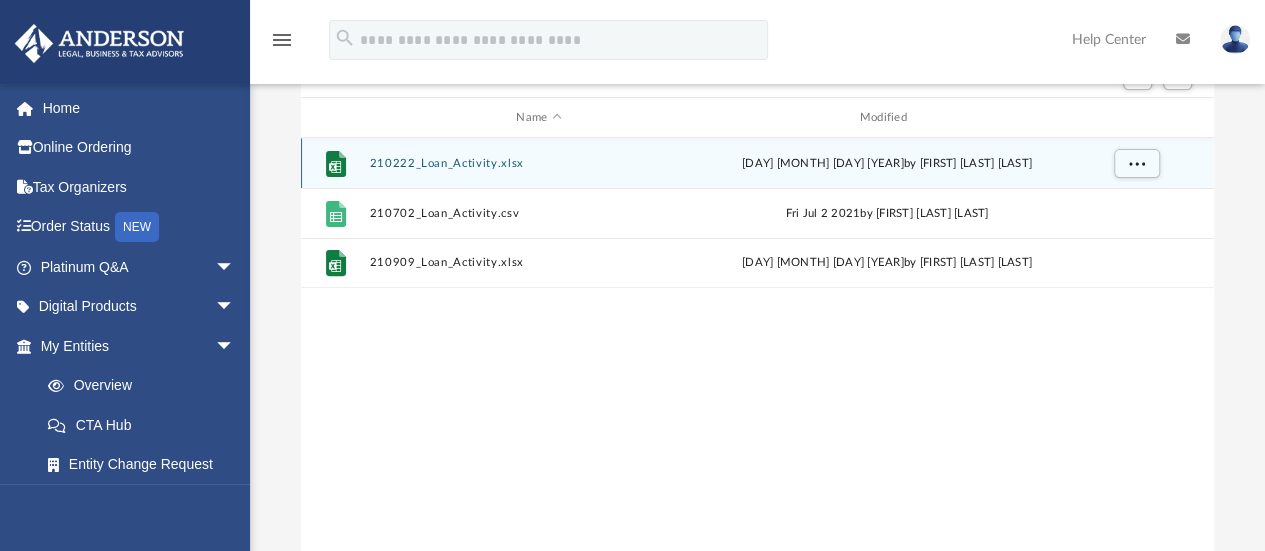scroll, scrollTop: 0, scrollLeft: 0, axis: both 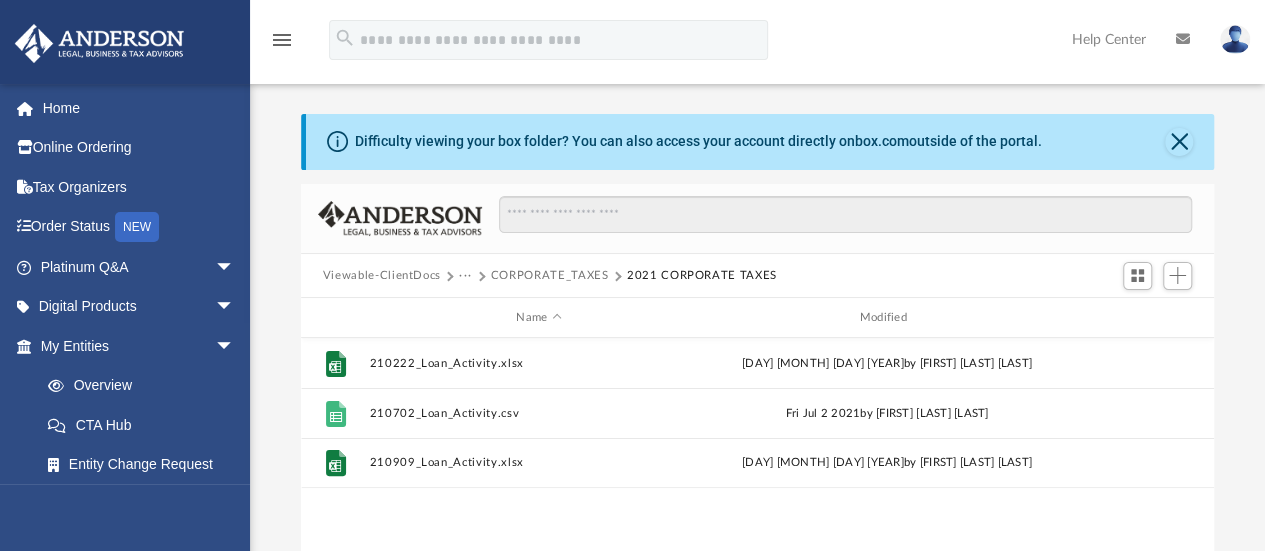 click on "CORPORATE_TAXES" at bounding box center [550, 276] 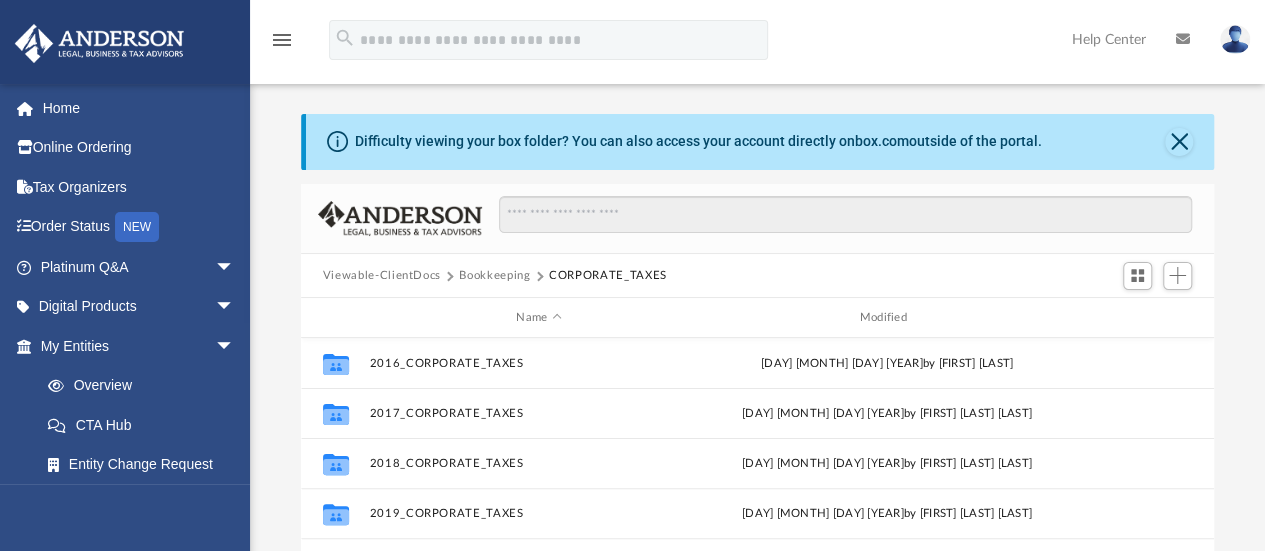 click on "Bookkeeping" at bounding box center [494, 276] 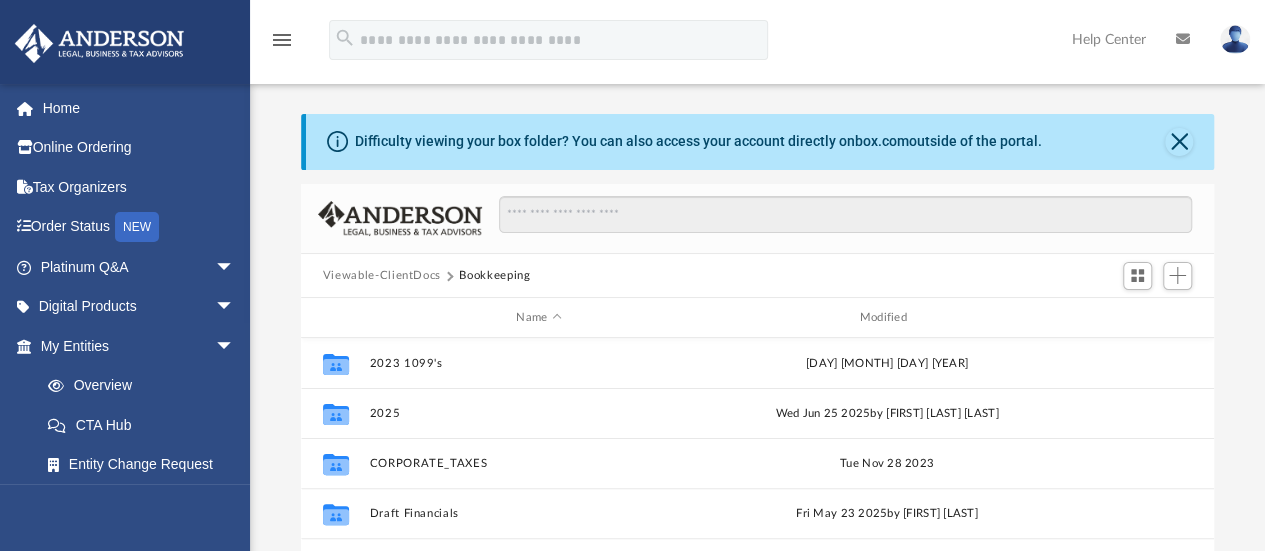 scroll, scrollTop: 200, scrollLeft: 0, axis: vertical 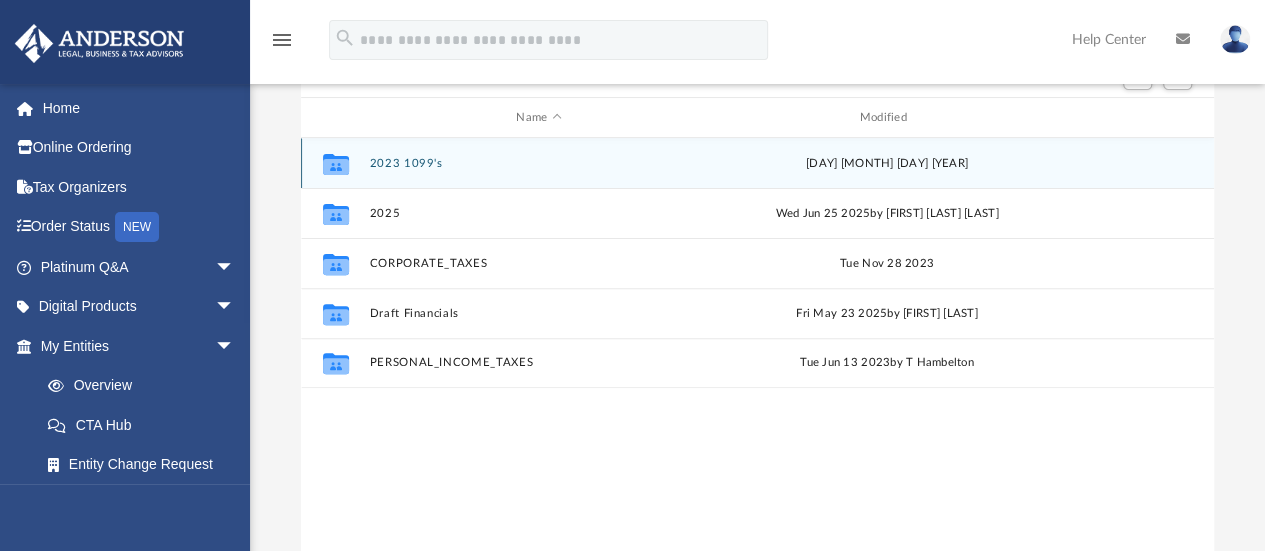 click 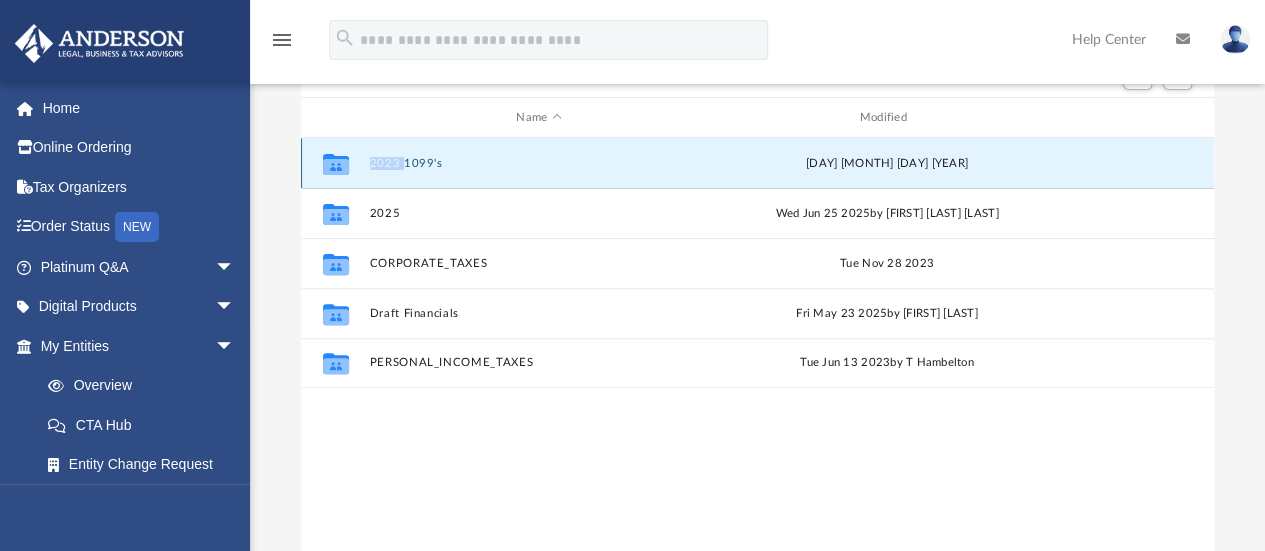 click 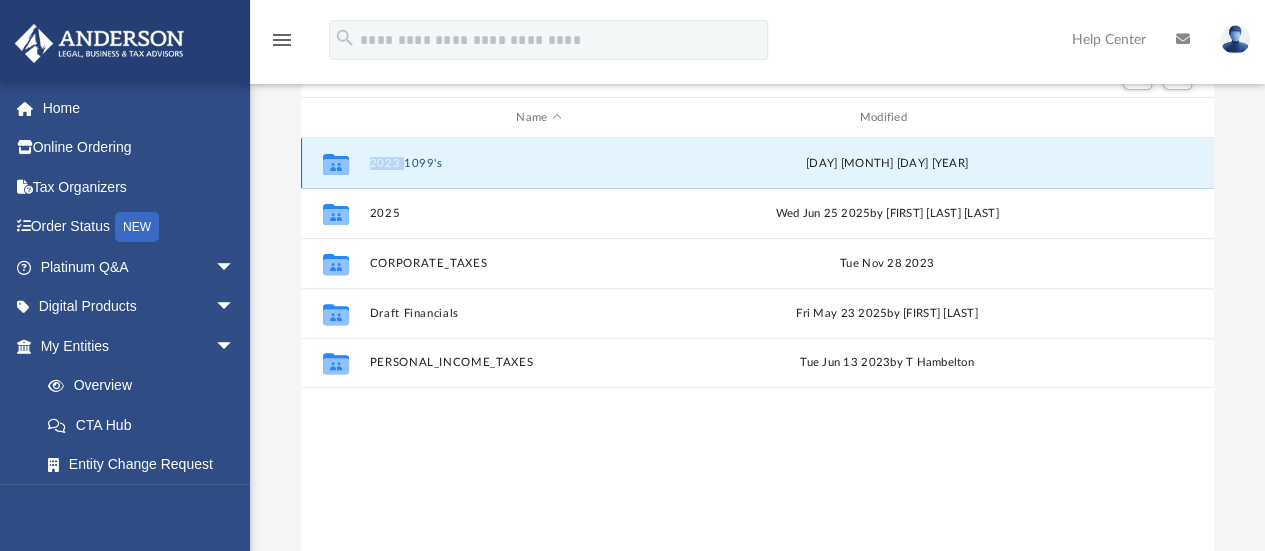 click on "2023 1099's" at bounding box center [538, 163] 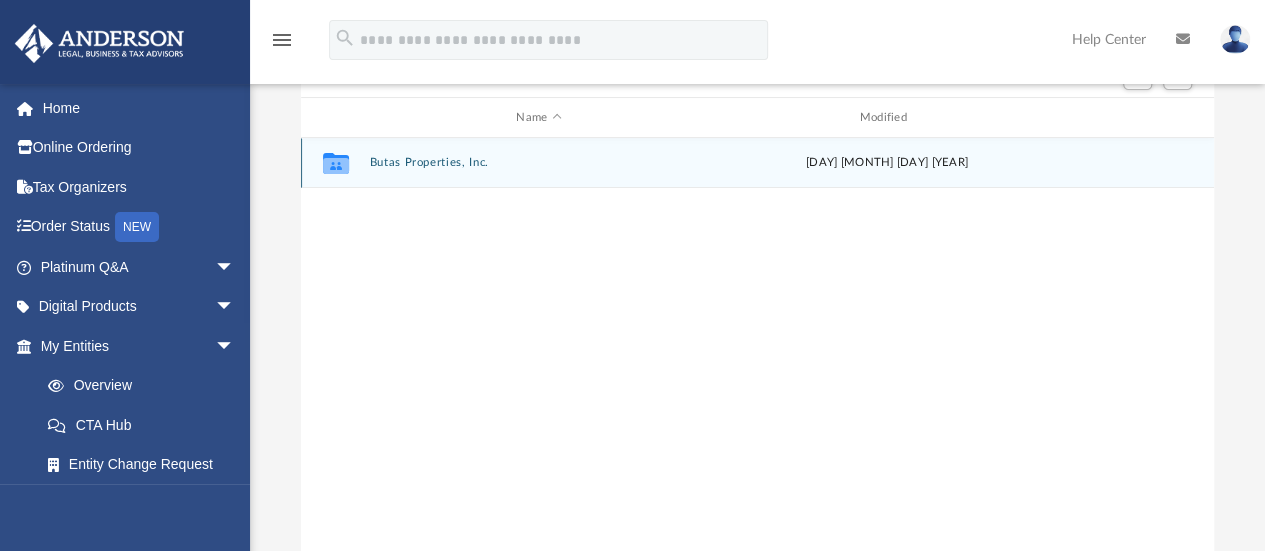 click on "[COMPANY NAME], Inc." at bounding box center [538, 163] 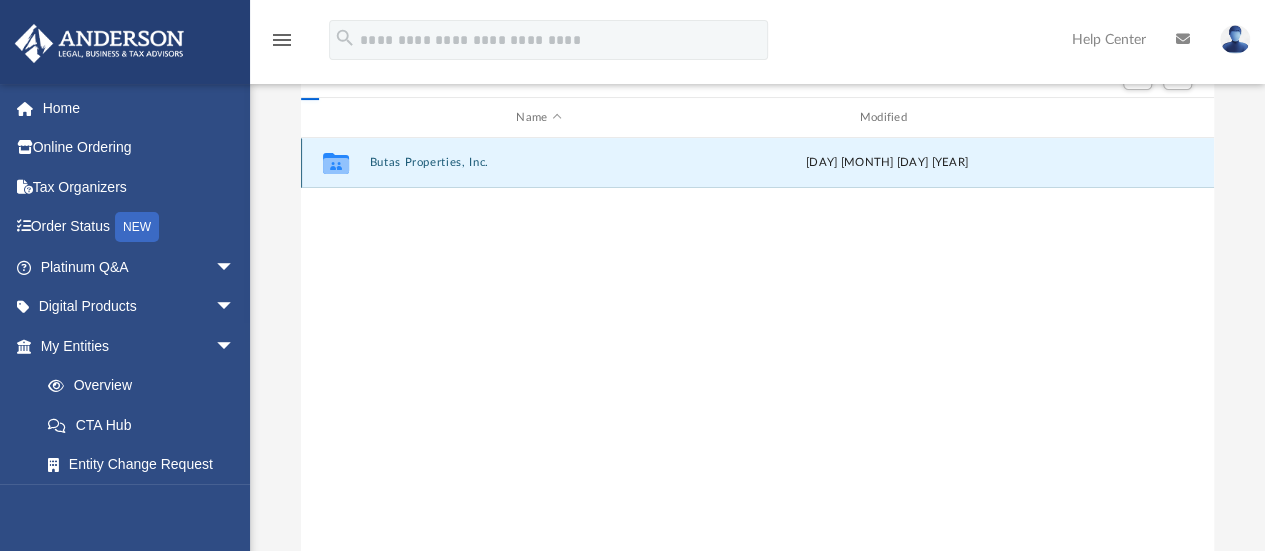 click on "[COMPANY NAME], Inc." at bounding box center [538, 163] 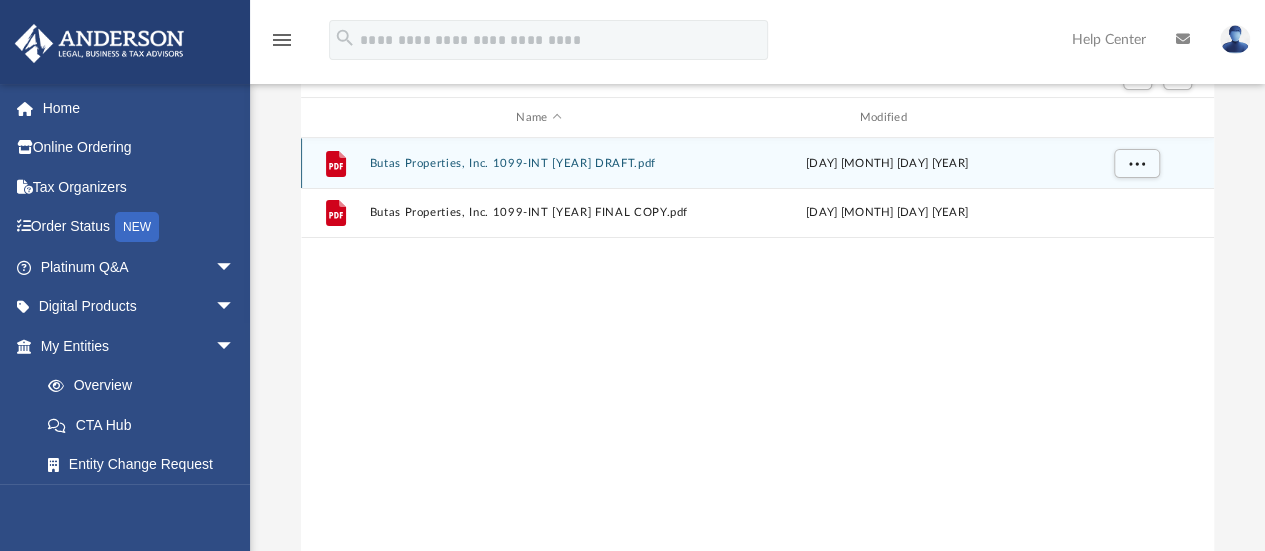 scroll, scrollTop: 100, scrollLeft: 0, axis: vertical 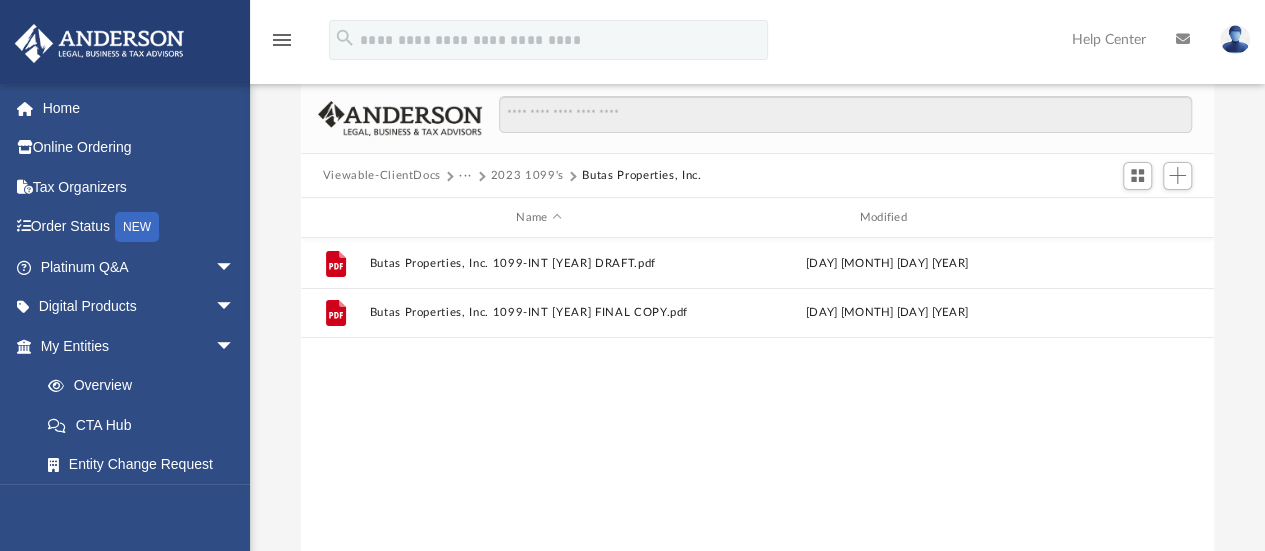 click on "2023 1099's" at bounding box center [527, 176] 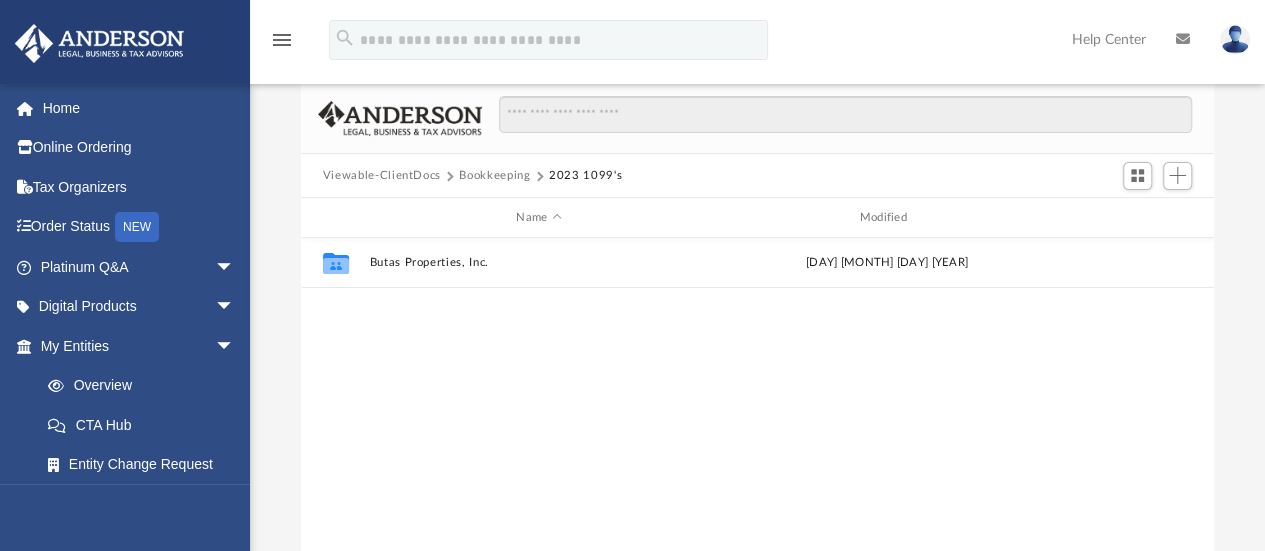 click on "Bookkeeping" at bounding box center [494, 176] 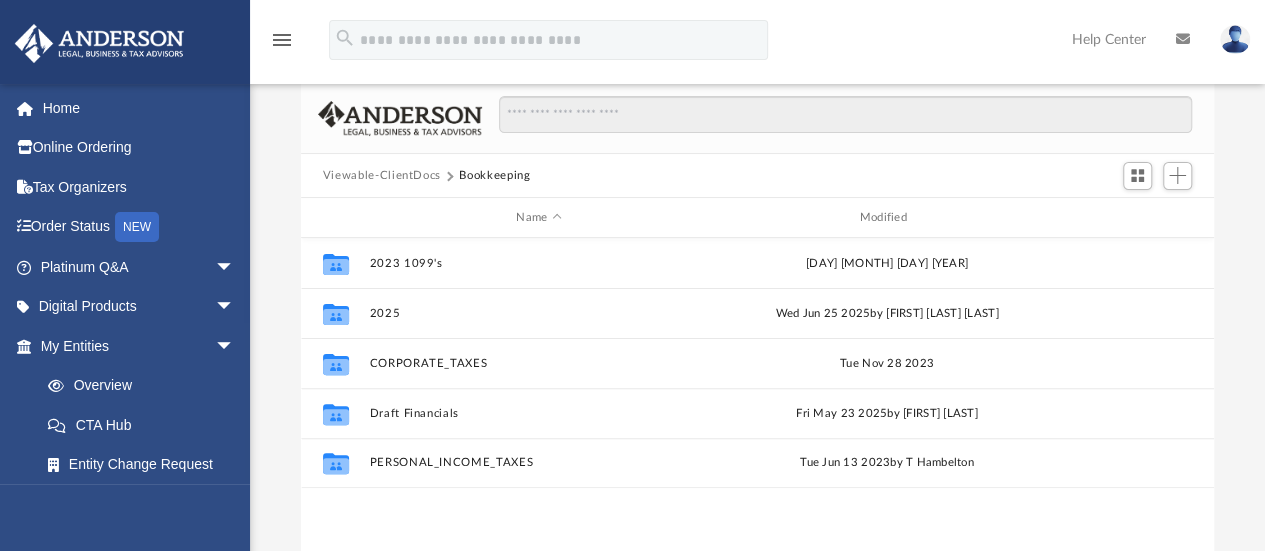 click on "Viewable-ClientDocs" at bounding box center [382, 176] 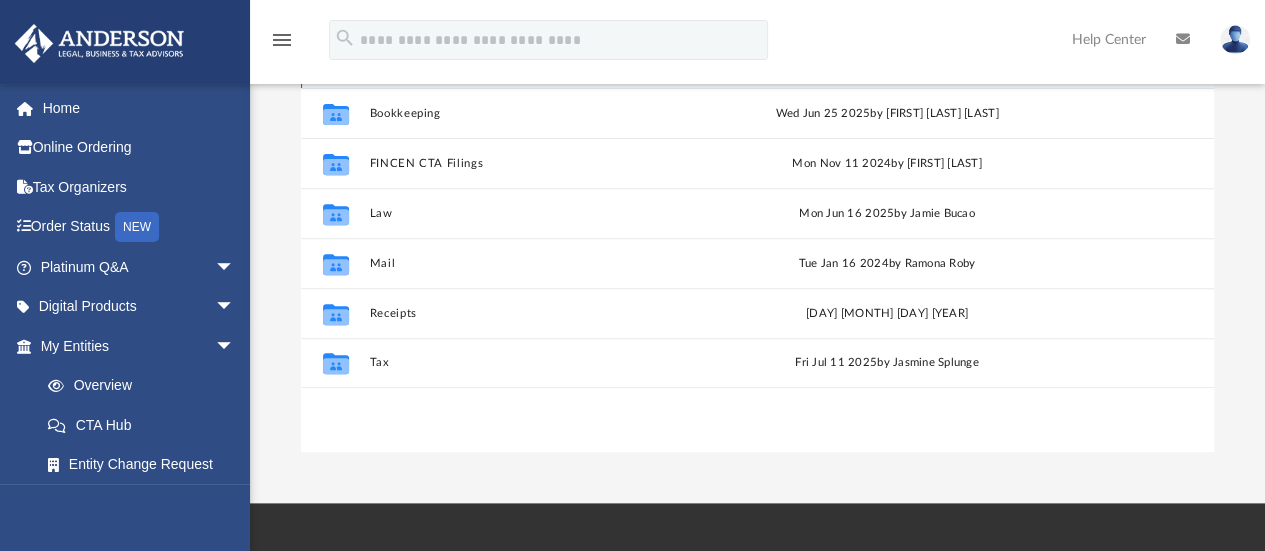 scroll, scrollTop: 200, scrollLeft: 0, axis: vertical 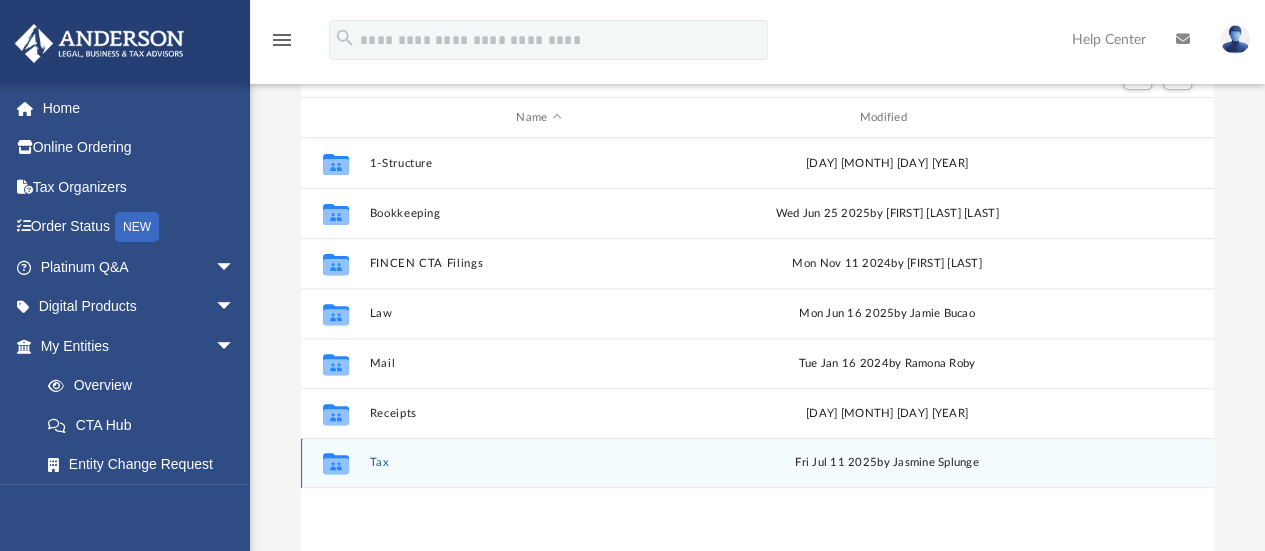 click on "Tax" at bounding box center [538, 463] 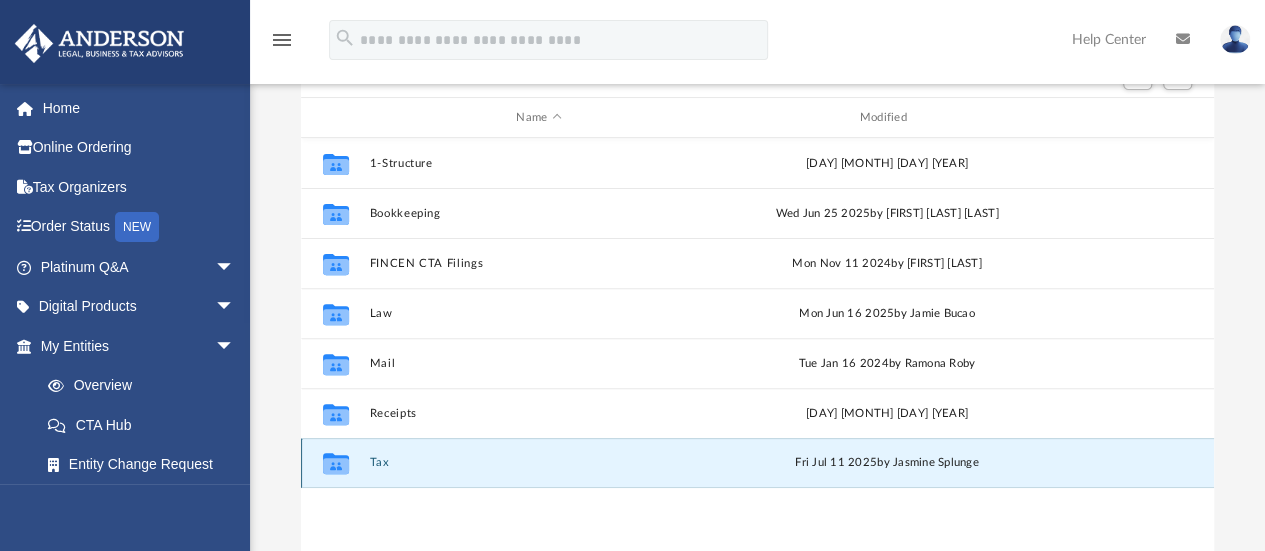 click on "Tax" at bounding box center [538, 463] 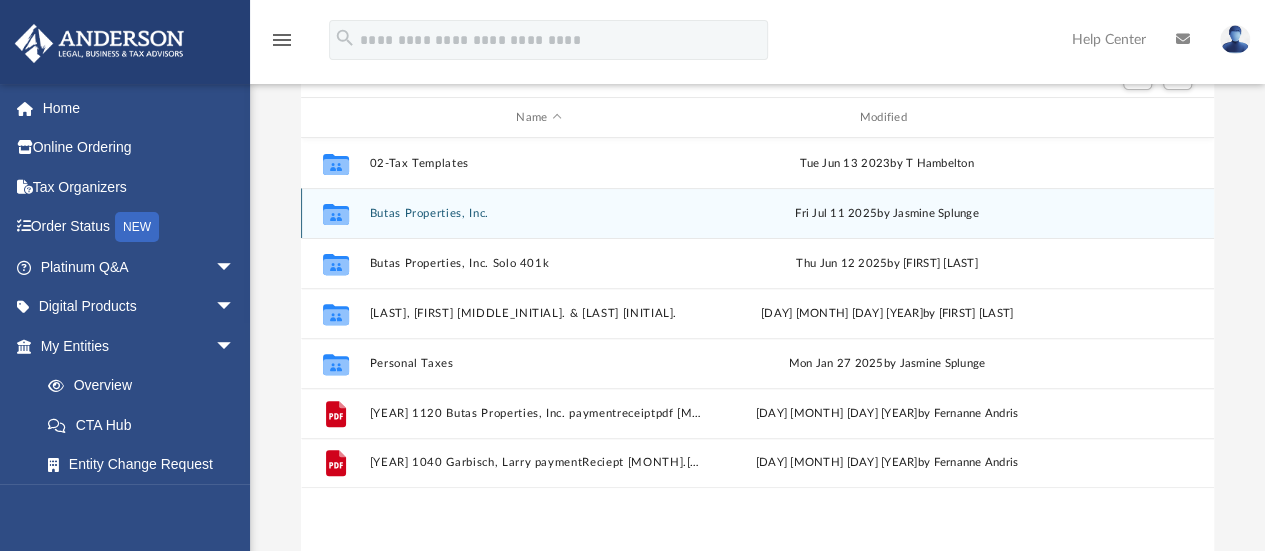 click on "Collaborated Folder [COMPANY], Inc. [MONTH] [DAY] [YEAR]  by [FIRST] [LAST]" at bounding box center (757, 213) 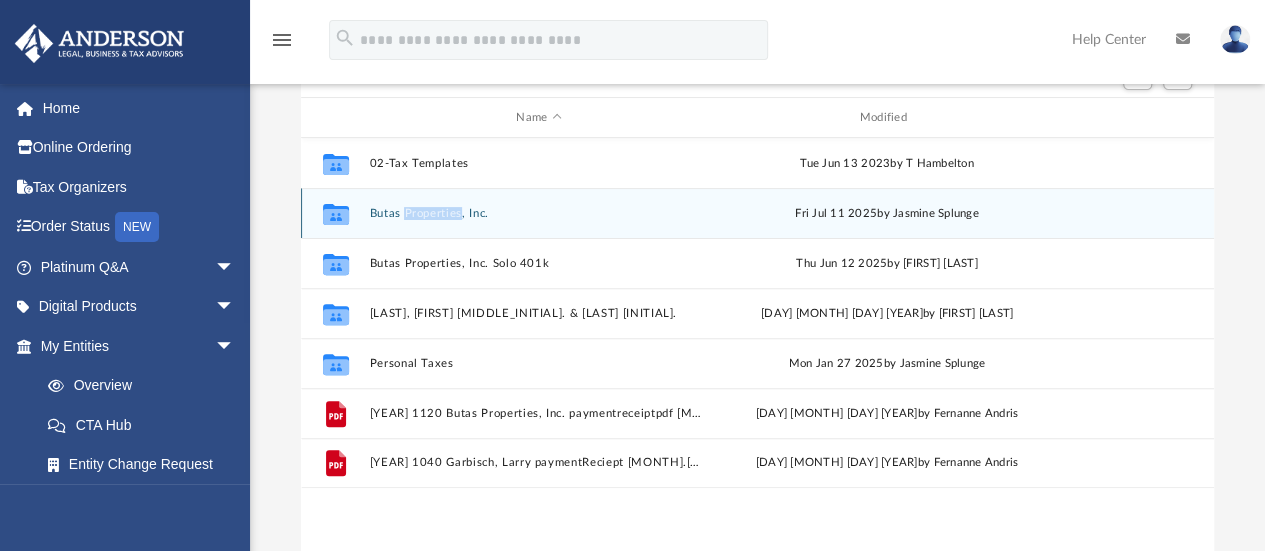 click on "Collaborated Folder [COMPANY], Inc. [MONTH] [DAY] [YEAR]  by [FIRST] [LAST]" at bounding box center [757, 213] 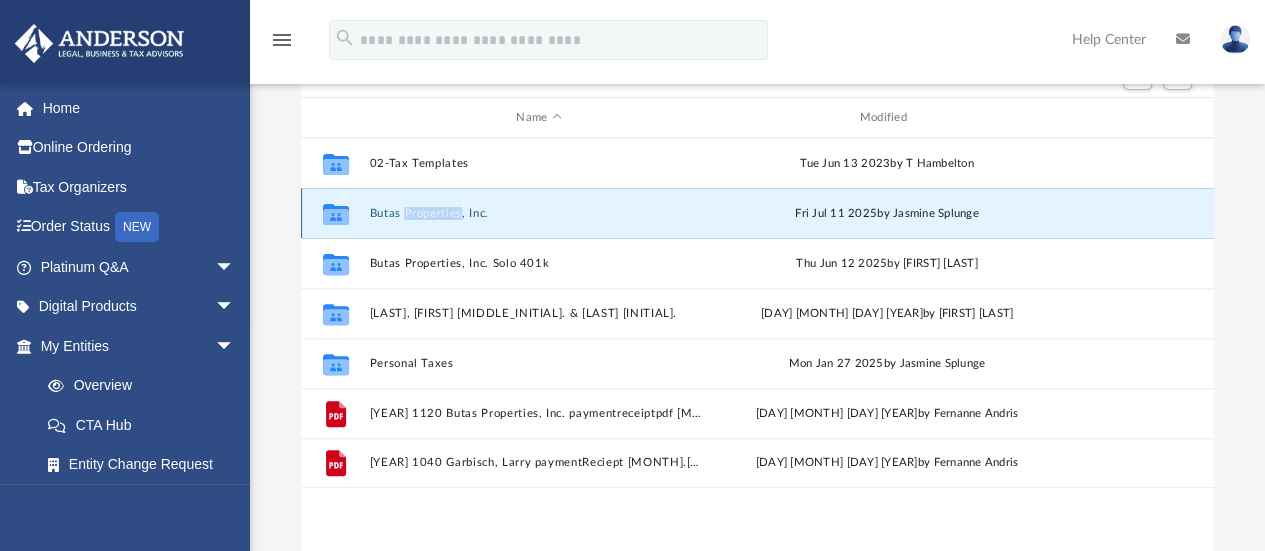 click on "[COMPANY NAME], Inc." at bounding box center [538, 213] 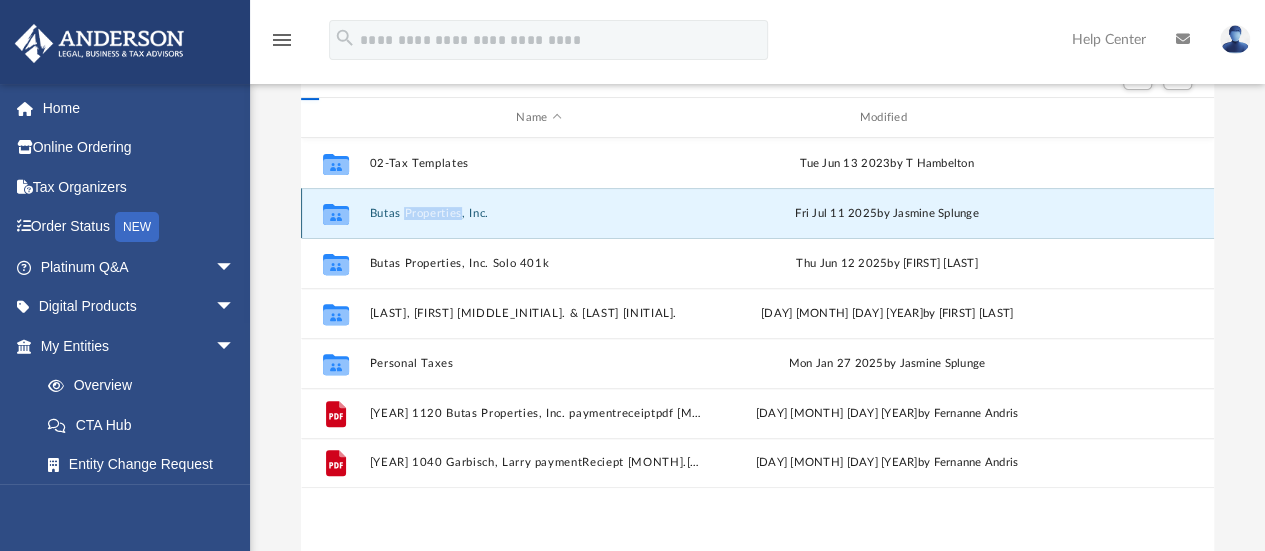 click on "[COMPANY NAME], Inc." at bounding box center (538, 213) 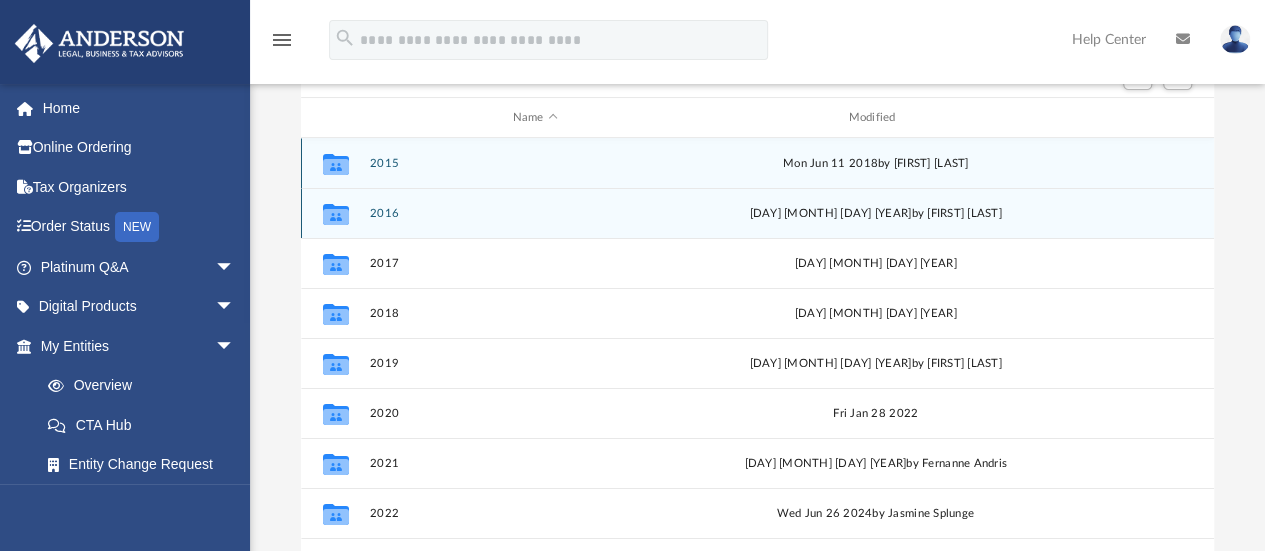 scroll, scrollTop: 34, scrollLeft: 0, axis: vertical 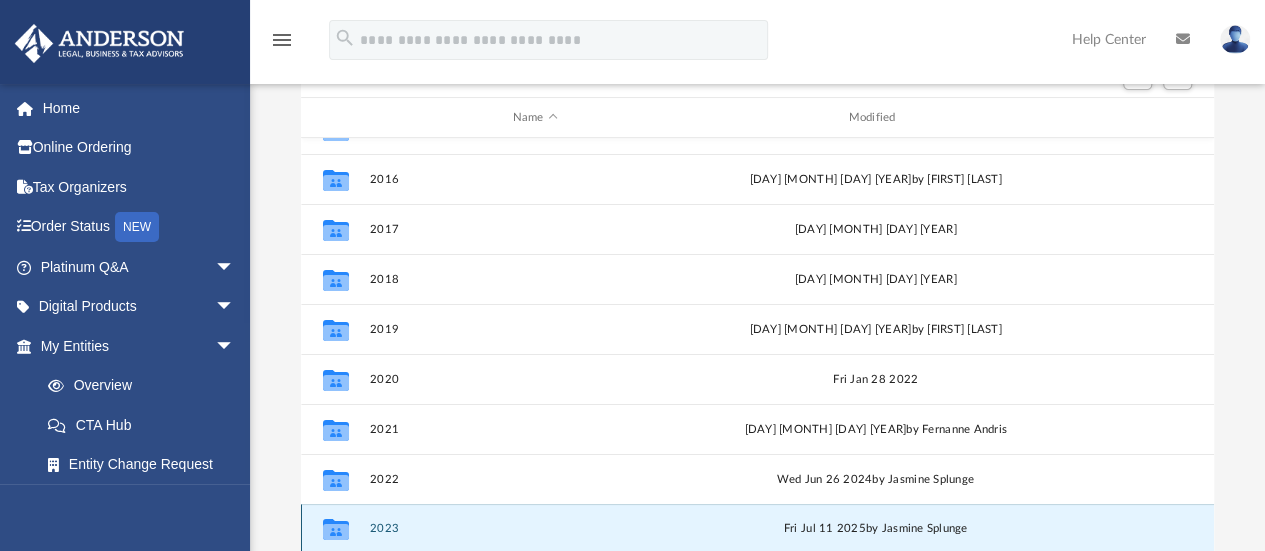 click on "2023" at bounding box center [535, 529] 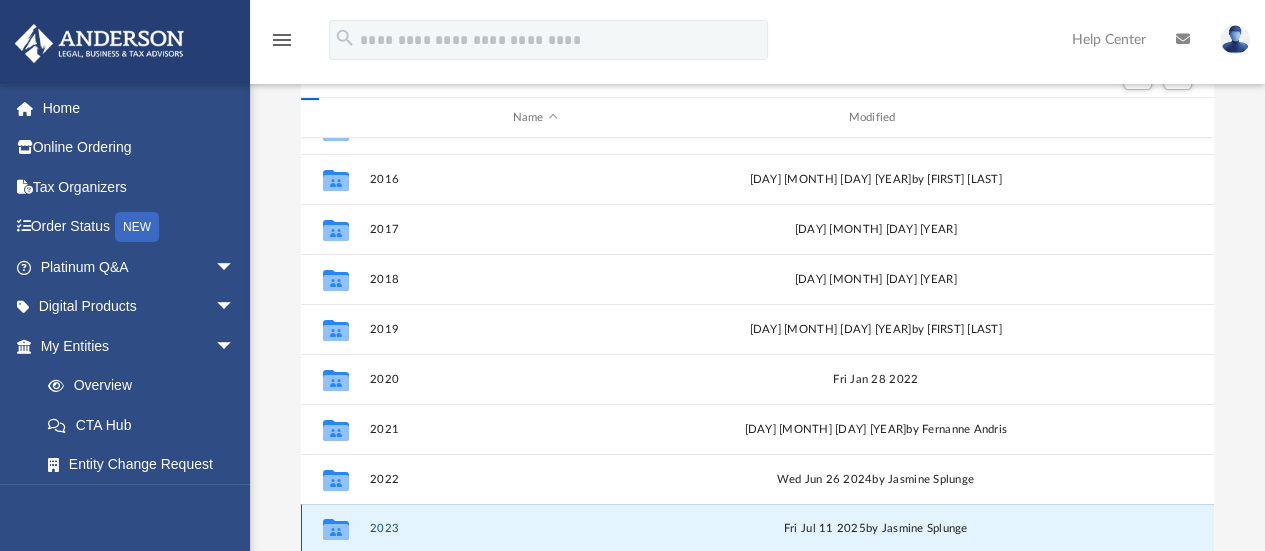 click on "2023" at bounding box center (535, 529) 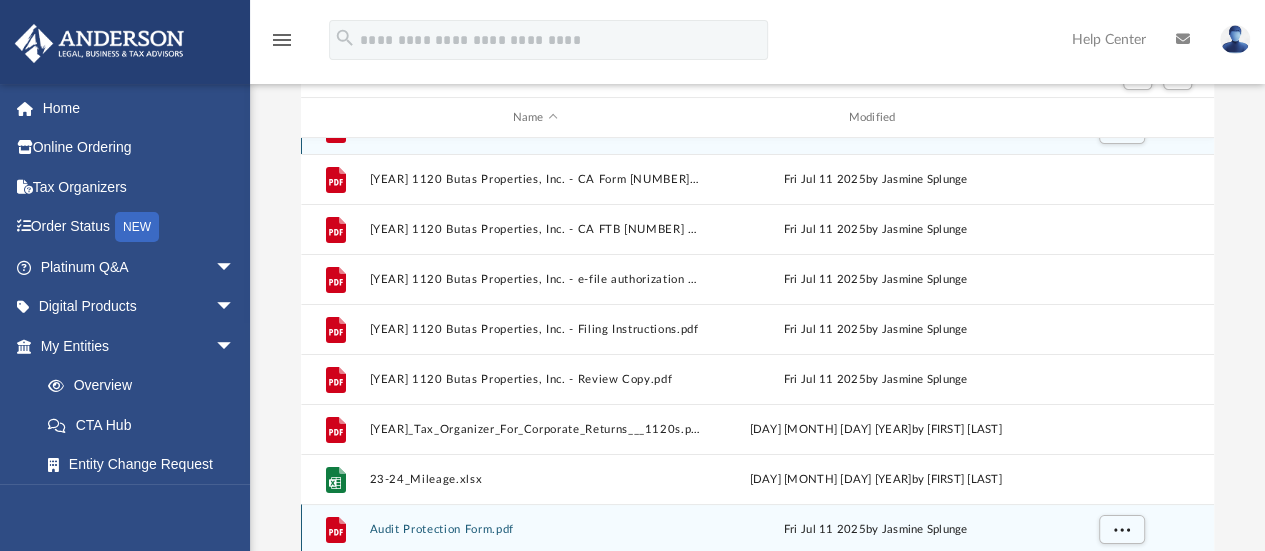 scroll, scrollTop: 201, scrollLeft: 0, axis: vertical 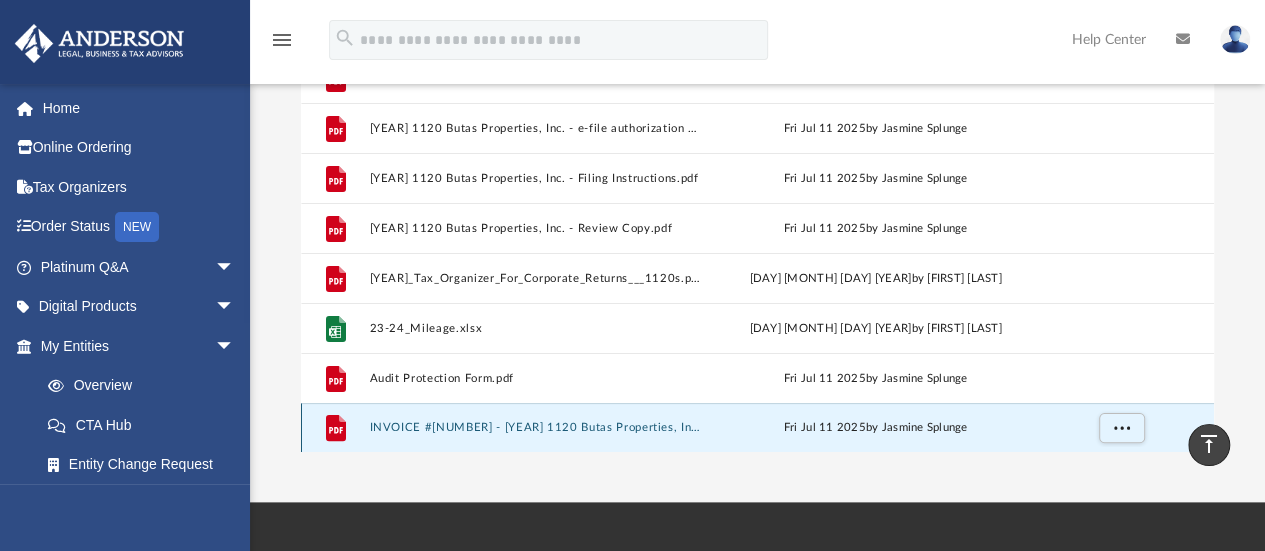 click on "INVOICE #[NUMBER] - [YEAR] [FORM] [COMPANY], Inc..pdf" at bounding box center (535, 428) 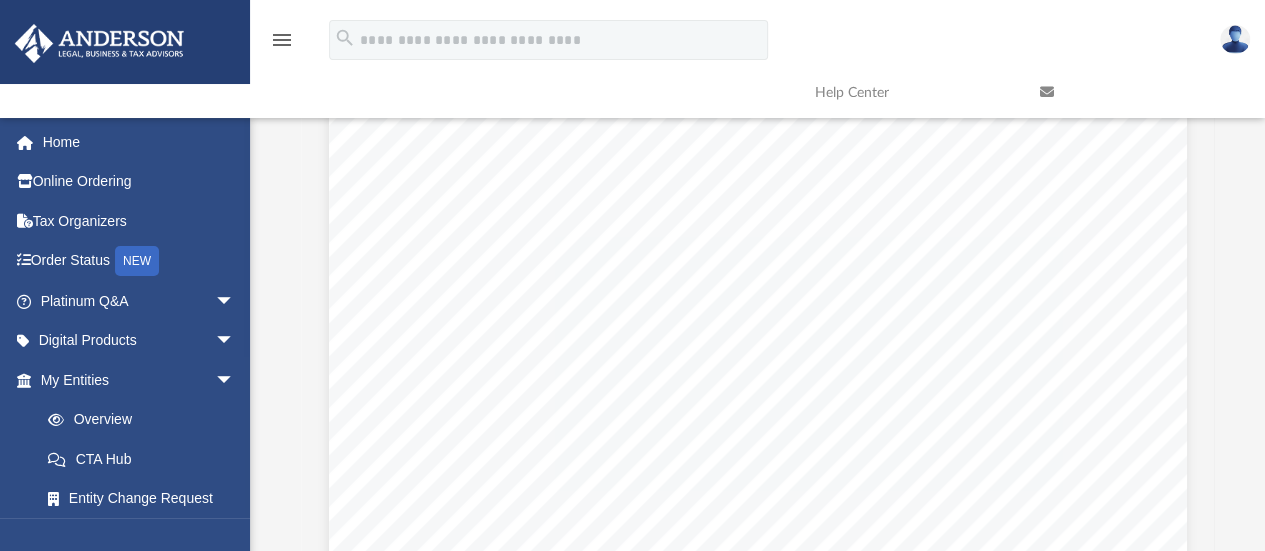 scroll, scrollTop: 0, scrollLeft: 0, axis: both 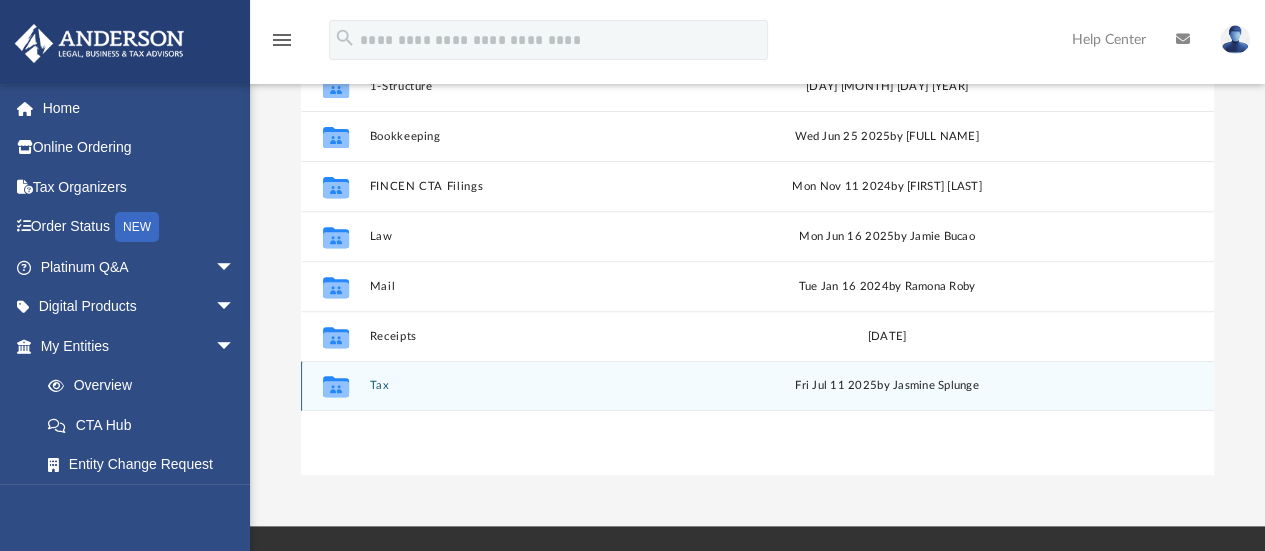 click on "Tax" at bounding box center [538, 386] 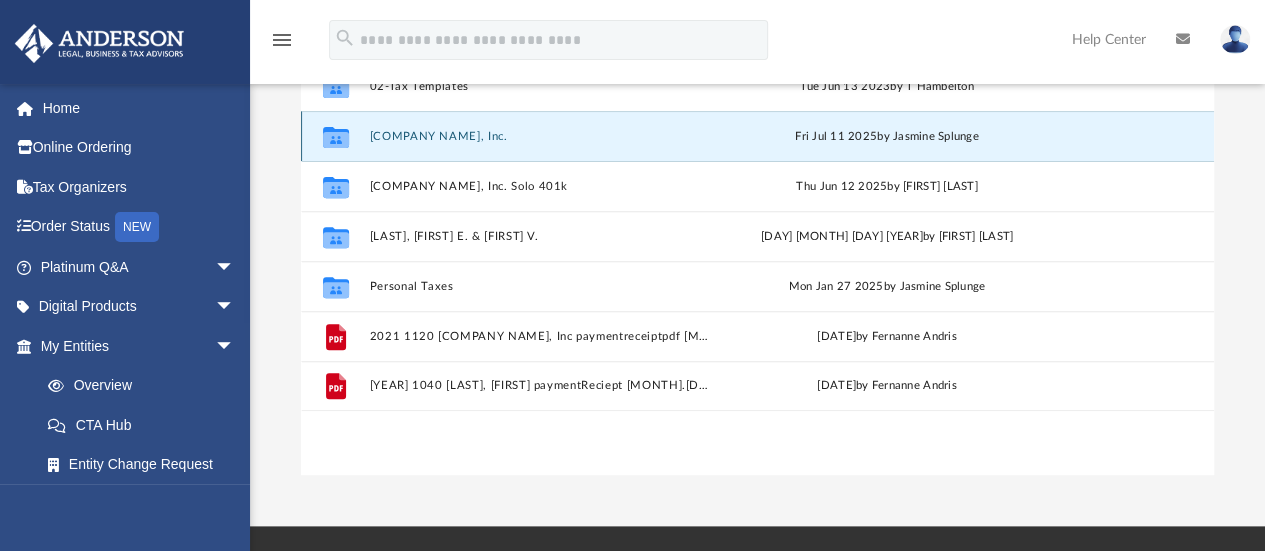click on "[COMPANY NAME], Inc." at bounding box center (538, 136) 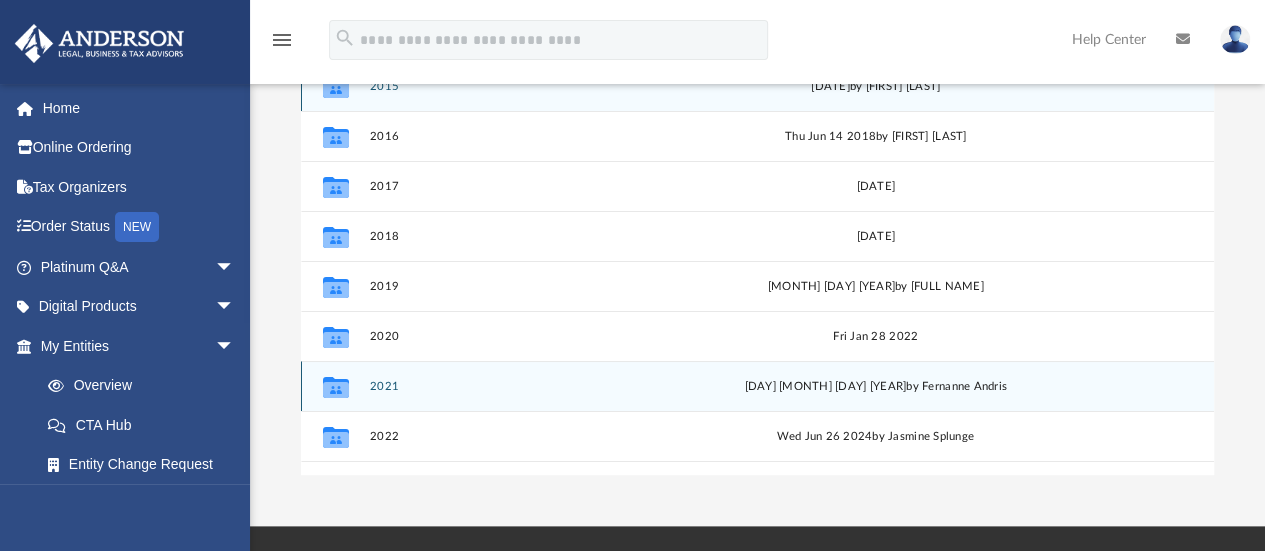 scroll, scrollTop: 34, scrollLeft: 0, axis: vertical 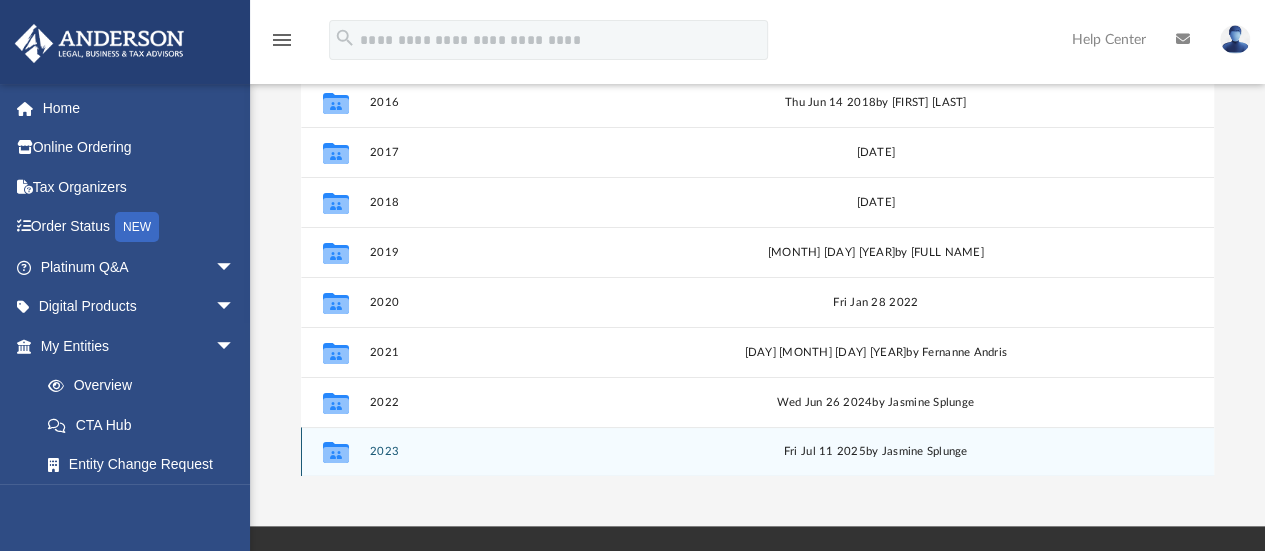 click on "Collaborated Folder [YEAR] [MONTH] [DAY] [YEAR]  by [FIRST] [LAST]" at bounding box center [757, 452] 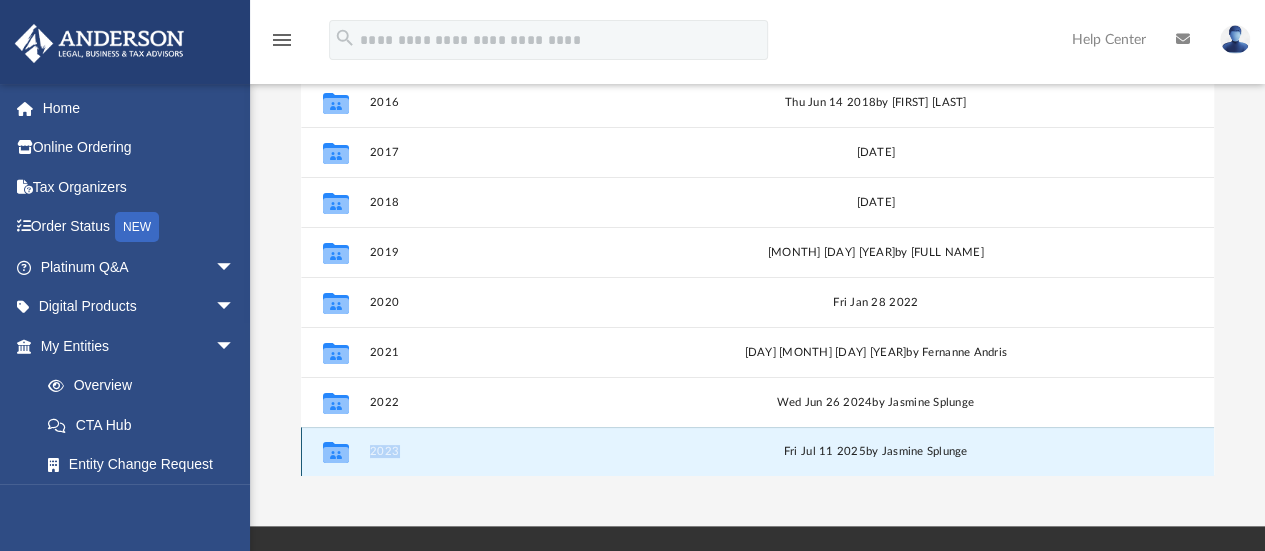 click on "Collaborated Folder [YEAR] [MONTH] [DAY] [YEAR]  by [FIRST] [LAST]" at bounding box center (757, 452) 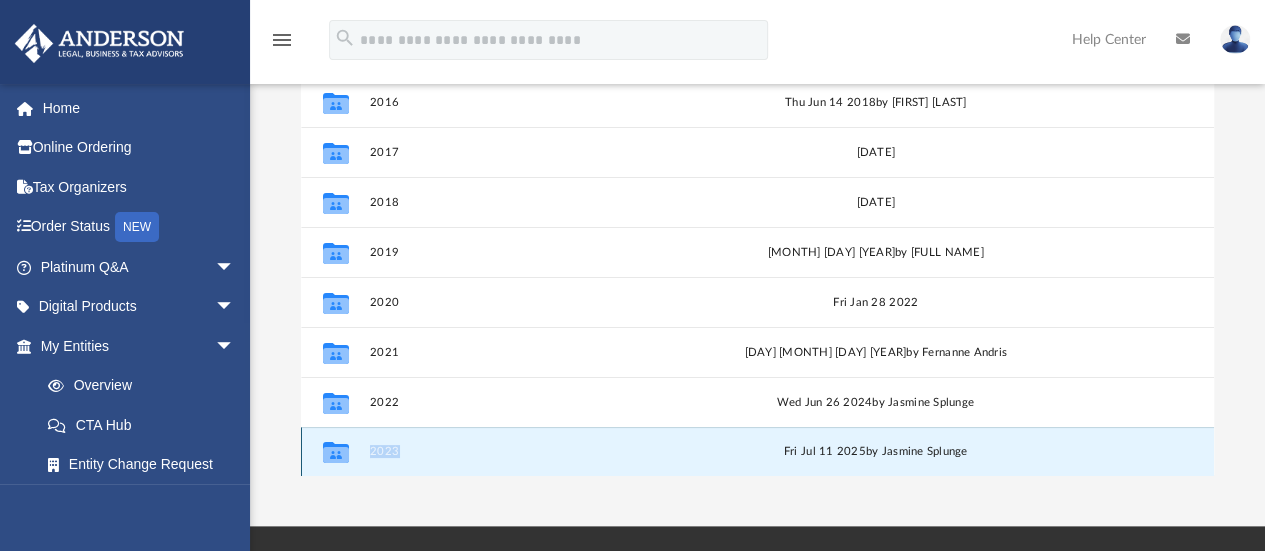 click on "2023" at bounding box center (535, 452) 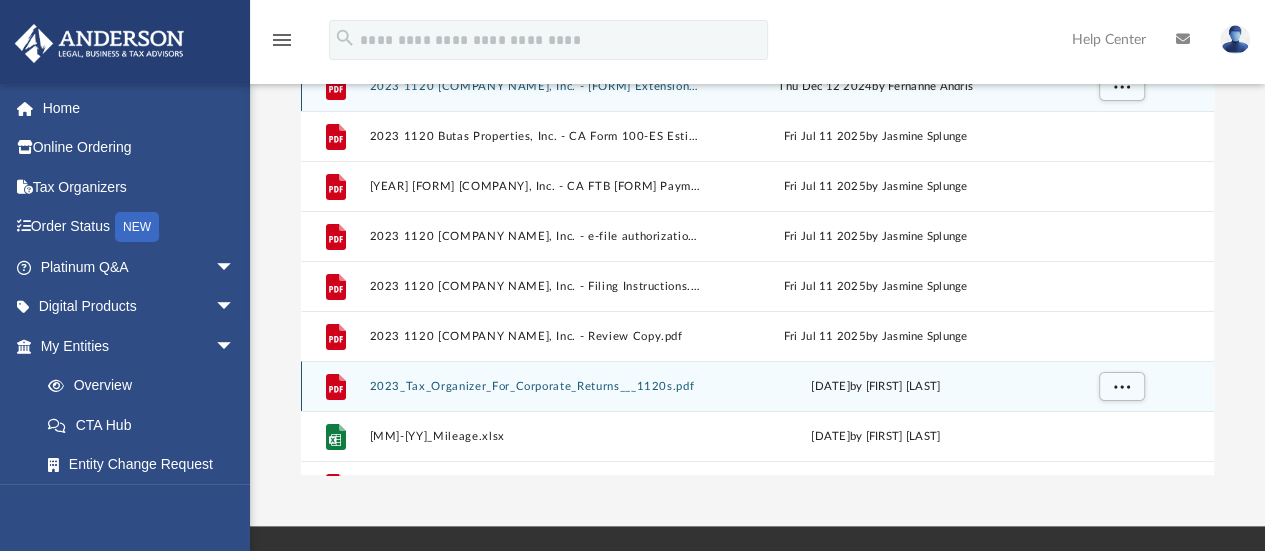 scroll, scrollTop: 84, scrollLeft: 0, axis: vertical 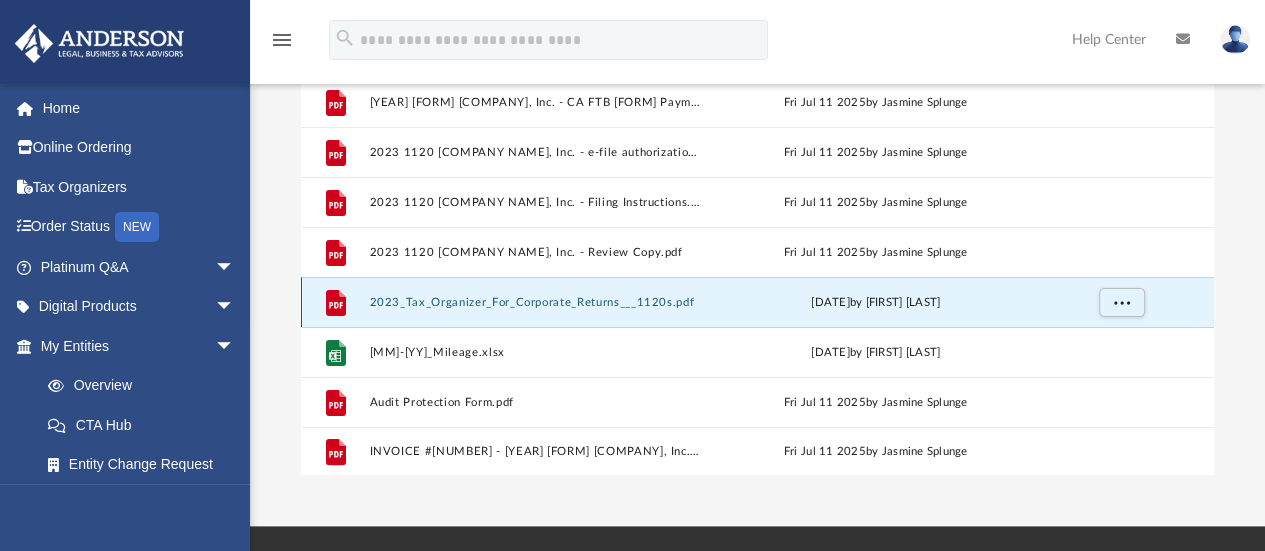 click on "2023_Tax_Organizer_For_Corporate_Returns___1120s.pdf" at bounding box center (535, 302) 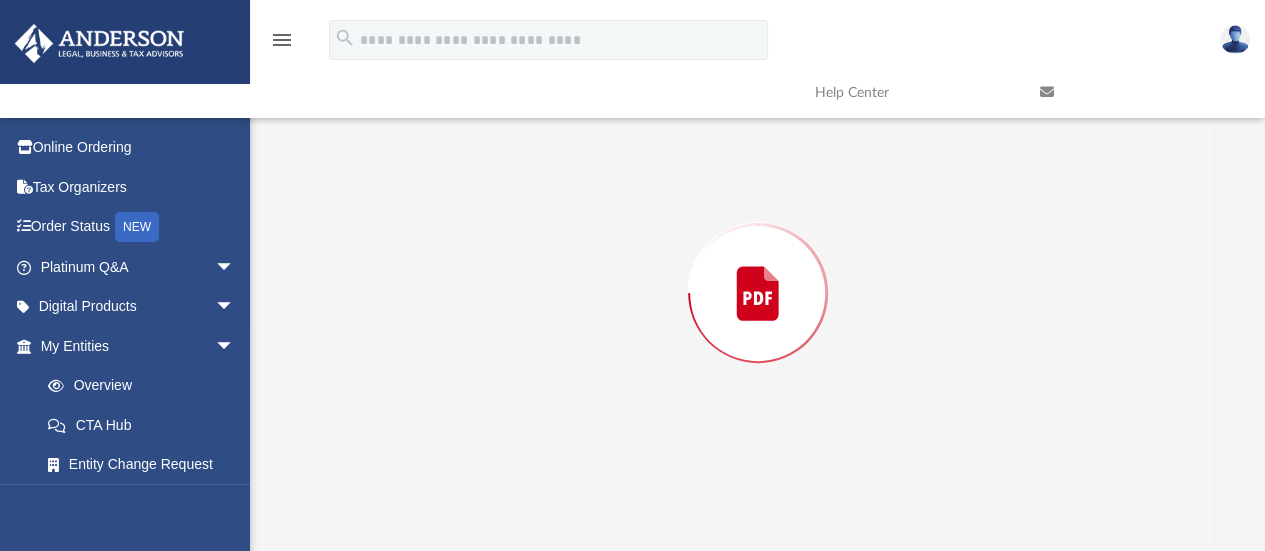 click at bounding box center (758, 293) 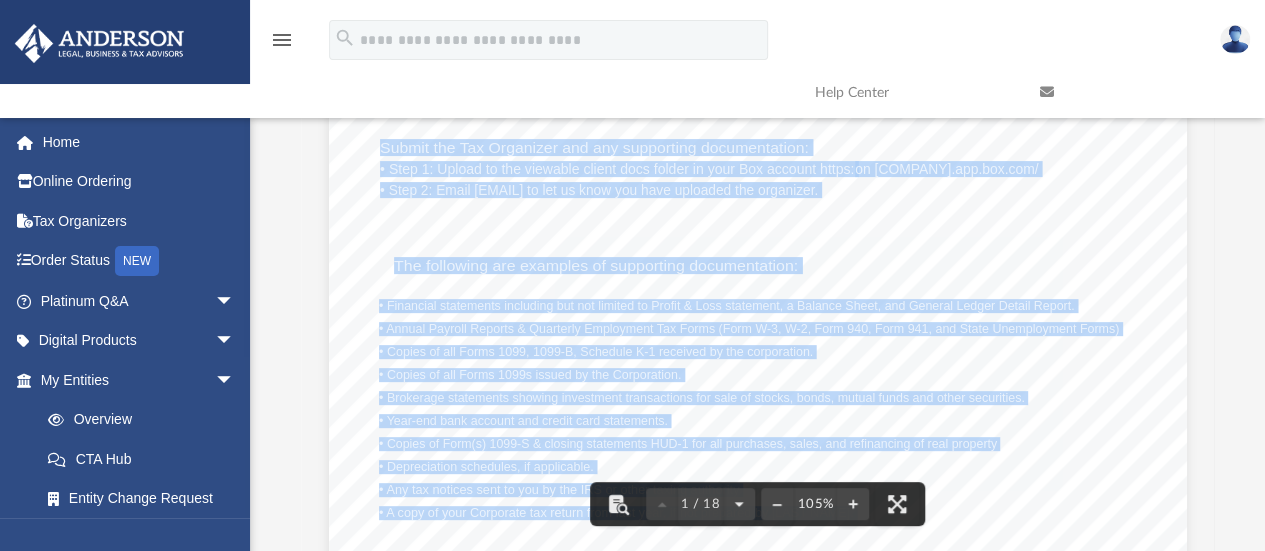 scroll, scrollTop: 0, scrollLeft: 0, axis: both 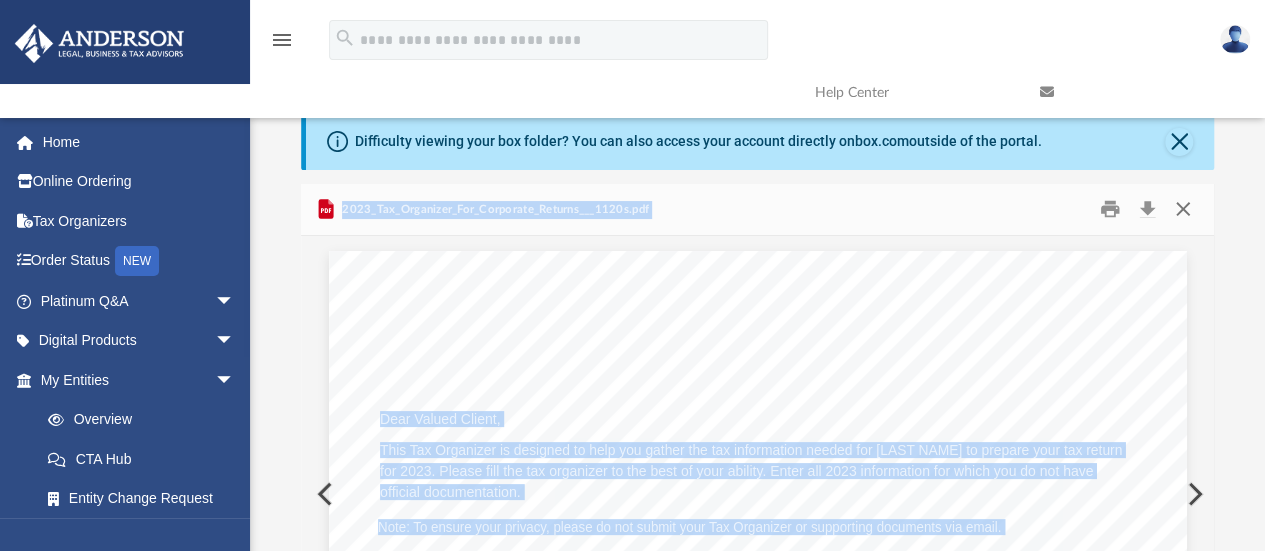 click at bounding box center [1183, 209] 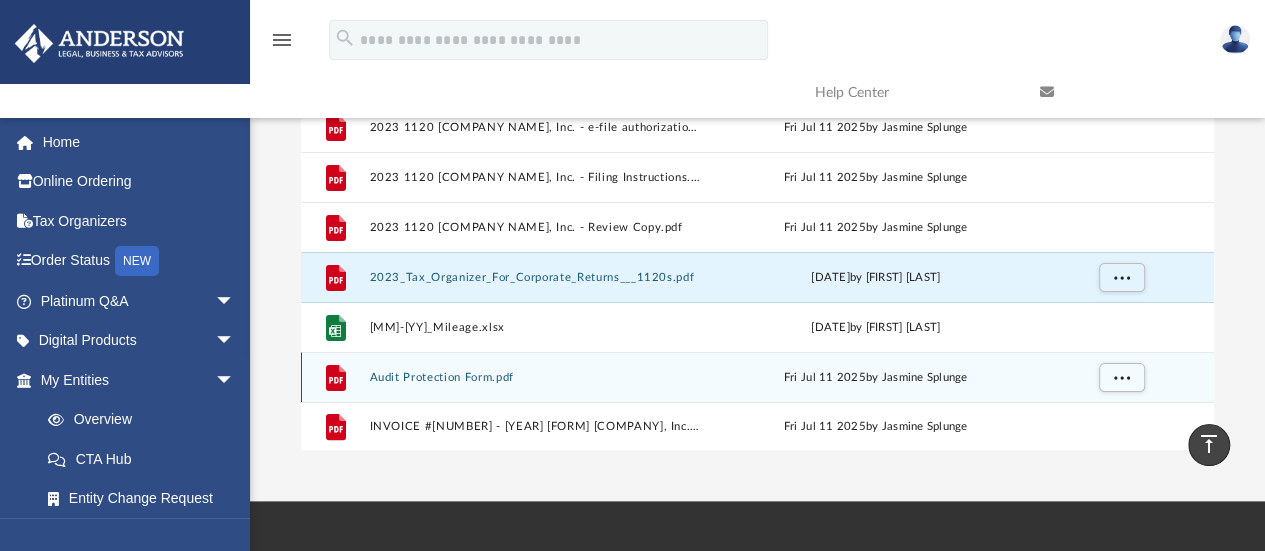 click on "Audit Protection Form.pdf" at bounding box center [535, 377] 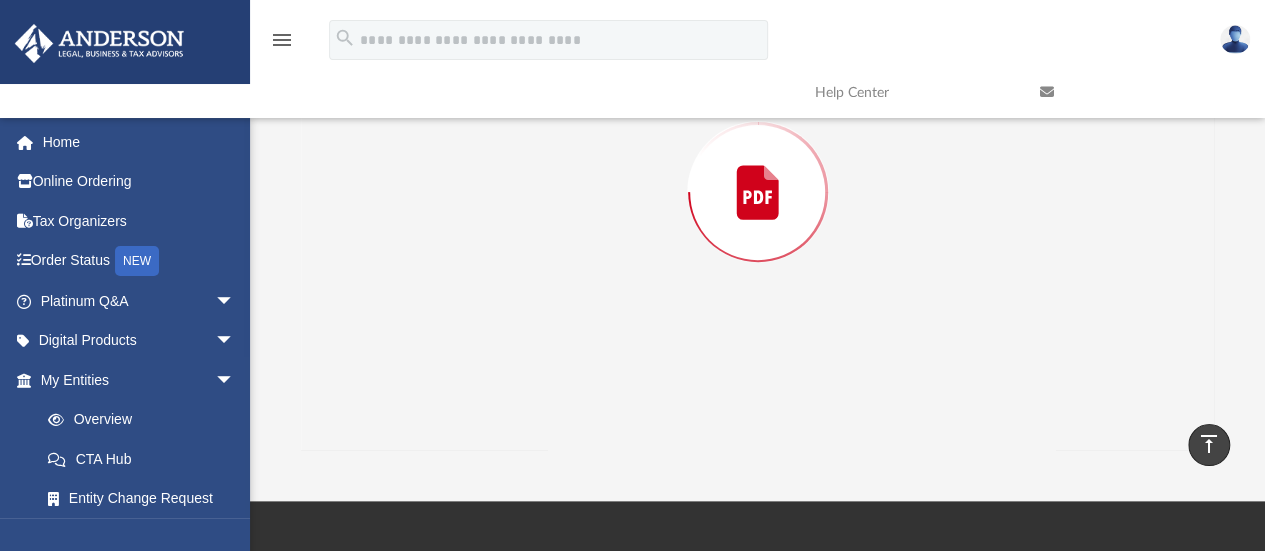 scroll, scrollTop: 201, scrollLeft: 0, axis: vertical 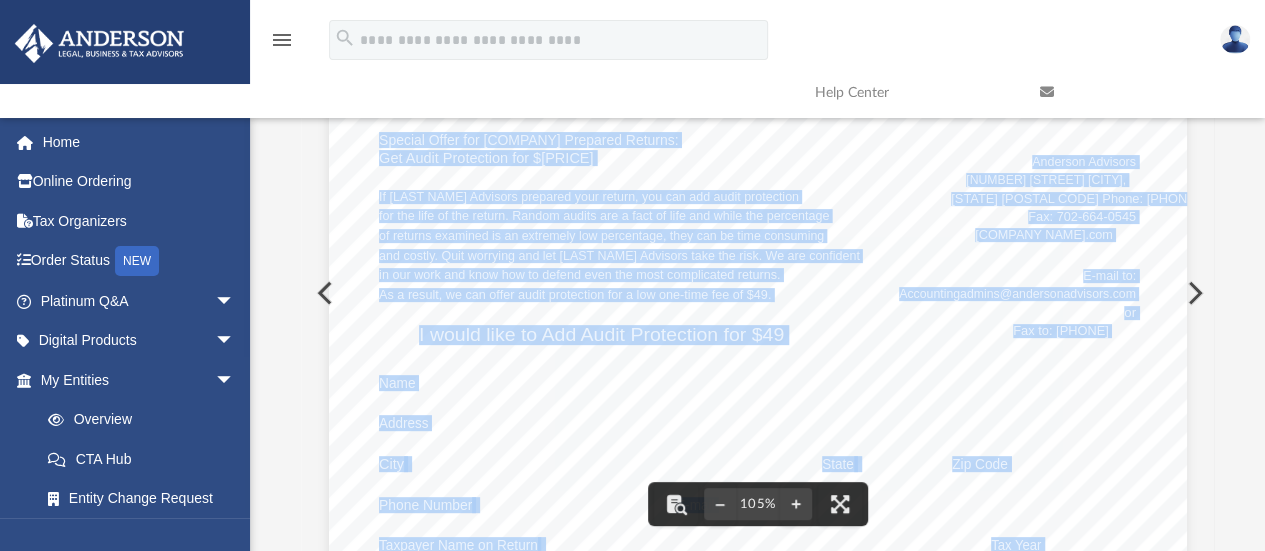 click on "TAX PREPARATION AUDIT PROTECTION Special Offer for [COMPANY] Prepared Returns: Get Audit Protection for $[PRICE] If [COMPANY] prepared your return, you can add audit protection for the life of the return. Random audits are a fact of life and while the percentage of returns examined is an extremely low percentage, they can be time consuming and costly. Quit worrying and let [COMPANY] take the risk. We are confident in our work and know how to defend even the most complicated returns. As a result, we can offer audit protection for a low one-time fee of $[PRICE]. [COMPANY] [NUMBER] [STREET] [CITY], NV [ZIP] Phone: [PHONE] Fax: [PHONE] www.AndersonAdvisors.com E-mail to: Accountingadmins@andersonadvisors.com or Fax to: [PHONE] I would like to Add Audit Protection for $[PRICE] Name Address City State Zip Code Phone Number E-mail Taxpayer Name on Return Tax Year With [COMPANY] Audit Protection on Your [COMPANY] Prepared Return, You will Never have to Meet" at bounding box center (758, 605) 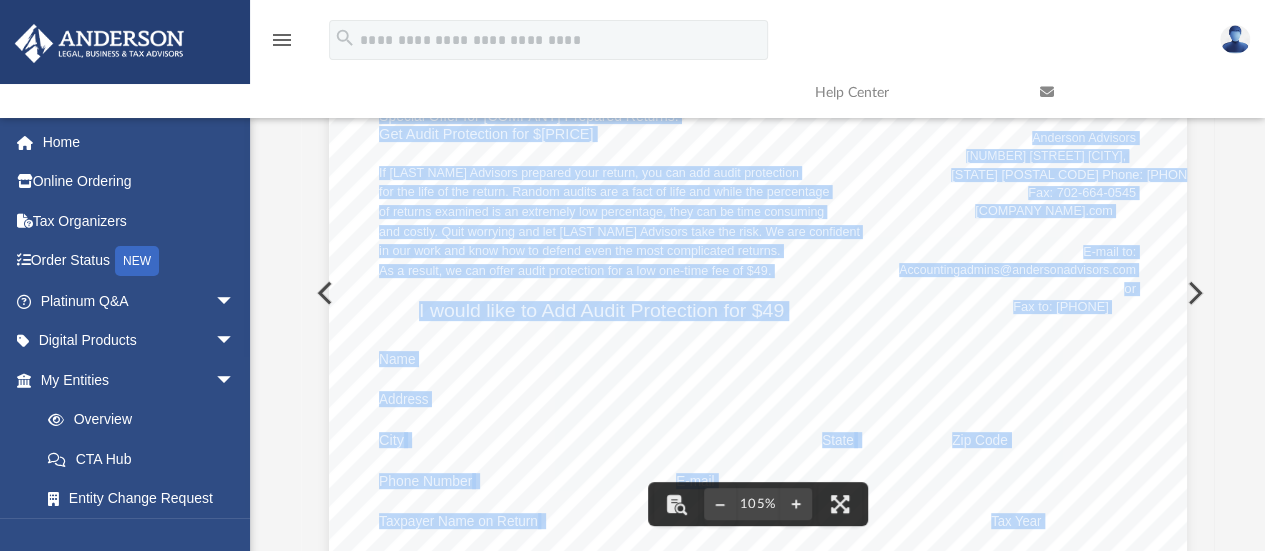 scroll, scrollTop: 0, scrollLeft: 0, axis: both 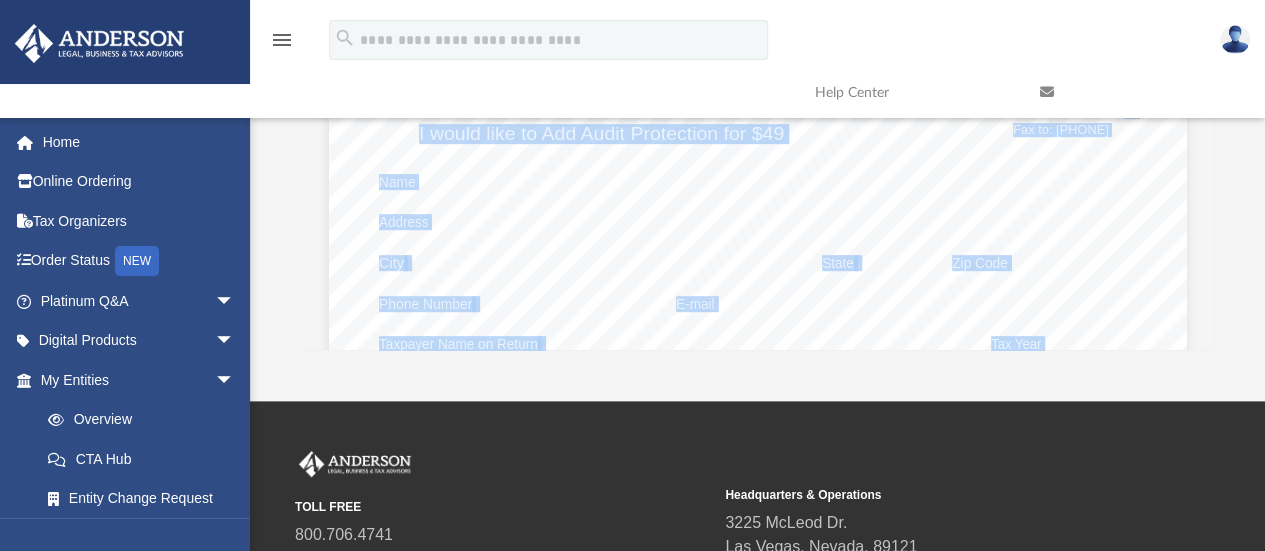 type 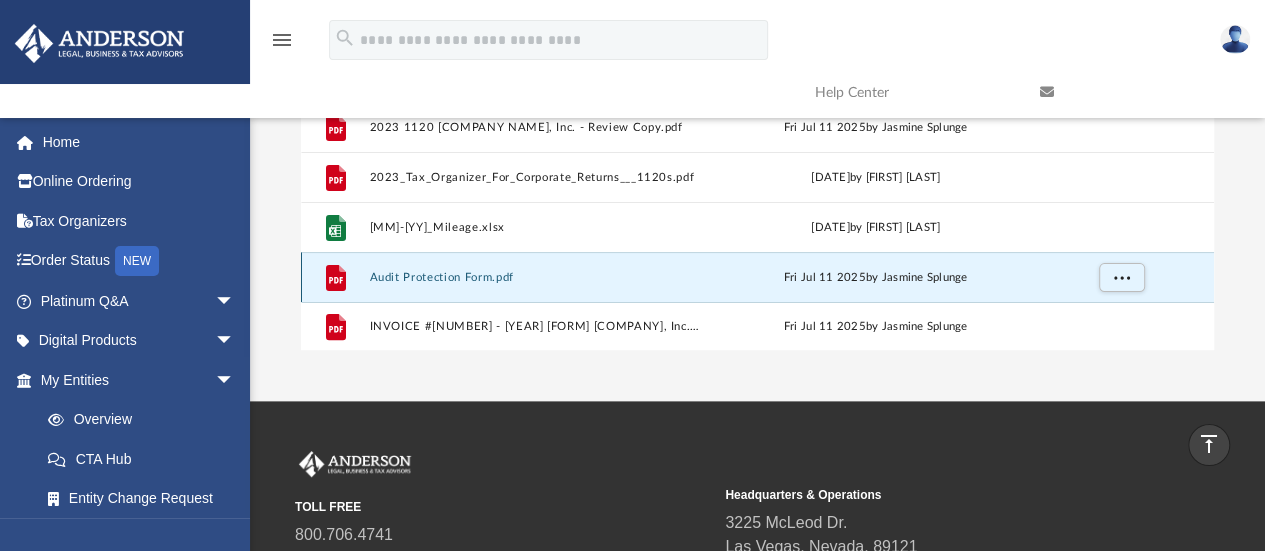 click on "Audit Protection Form.pdf" at bounding box center [535, 277] 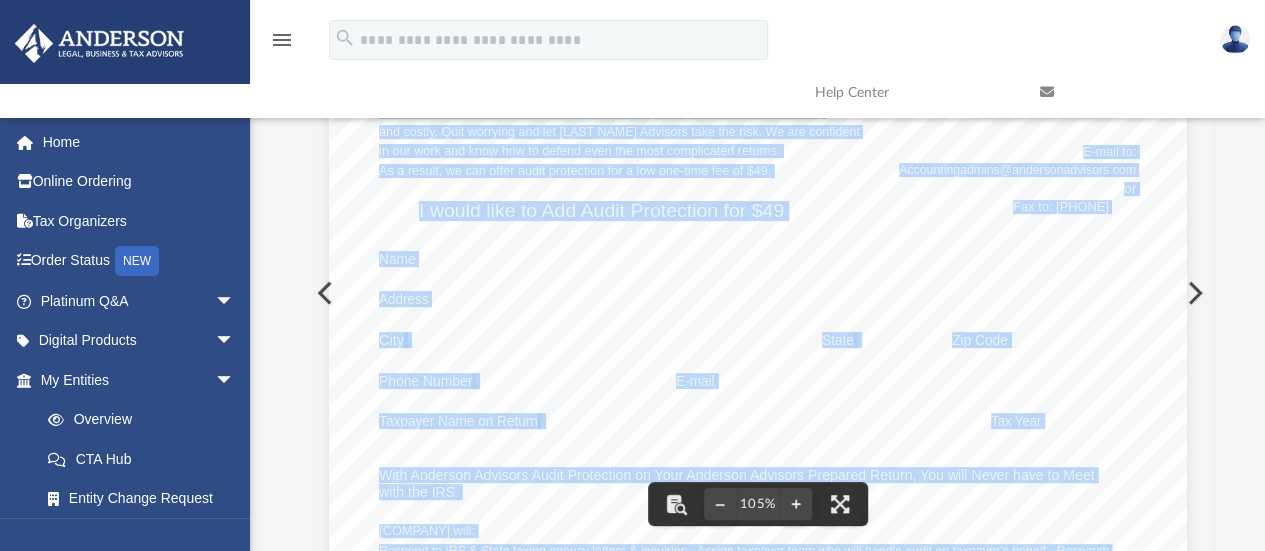 scroll, scrollTop: 24, scrollLeft: 0, axis: vertical 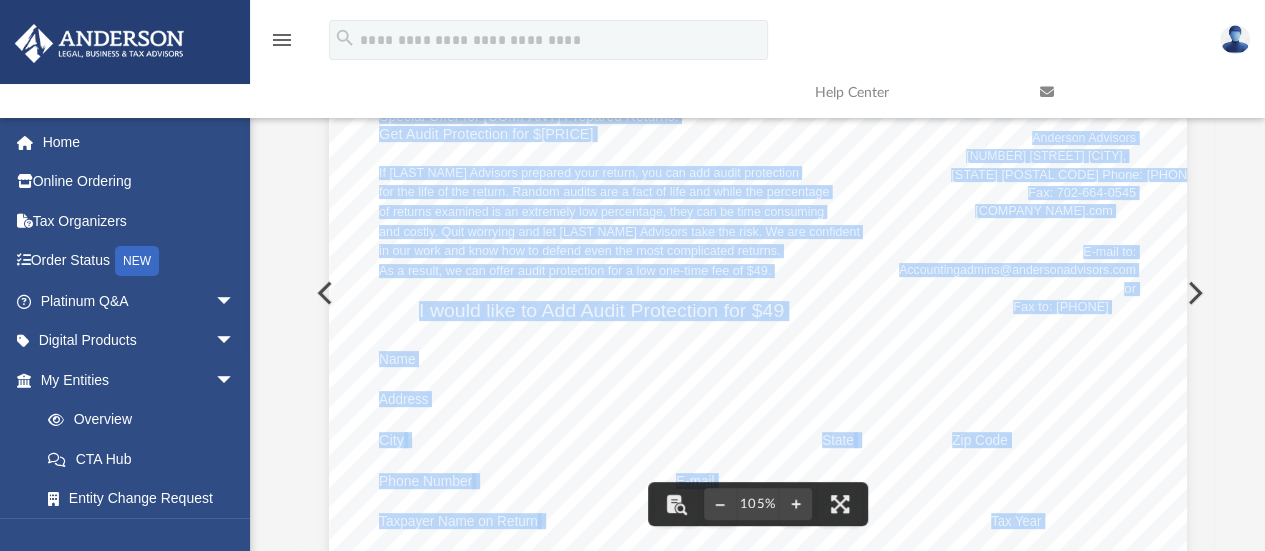 click on "TAX PREPARATION AUDIT PROTECTION Special Offer for [COMPANY] Prepared Returns: Get Audit Protection for $[PRICE] If [COMPANY] prepared your return, you can add audit protection for the life of the return. Random audits are a fact of life and while the percentage of returns examined is an extremely low percentage, they can be time consuming and costly. Quit worrying and let [COMPANY] take the risk. We are confident in our work and know how to defend even the most complicated returns. As a result, we can offer audit protection for a low one-time fee of $[PRICE]. [COMPANY] [NUMBER] [STREET] [CITY], NV [ZIP] Phone: [PHONE] Fax: [PHONE] www.AndersonAdvisors.com E-mail to: Accountingadmins@andersonadvisors.com or Fax to: [PHONE] I would like to Add Audit Protection for $[PRICE] Name Address City State Zip Code Phone Number E-mail Taxpayer Name on Return Tax Year With [COMPANY] Audit Protection on Your [COMPANY] Prepared Return, You will Never have to Meet" at bounding box center (758, 581) 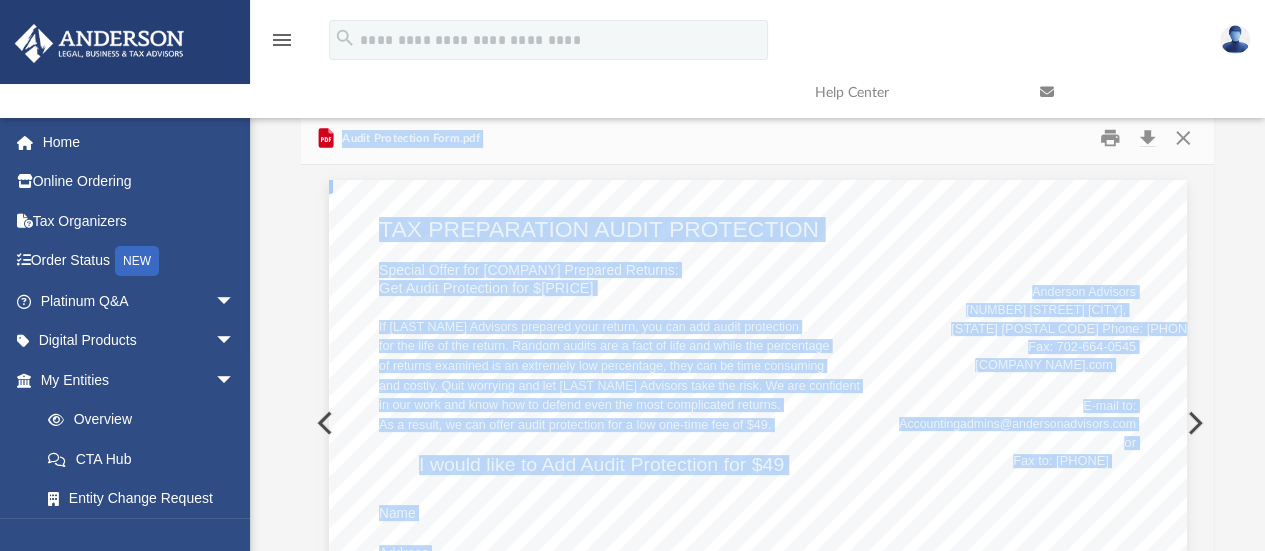scroll, scrollTop: 59, scrollLeft: 0, axis: vertical 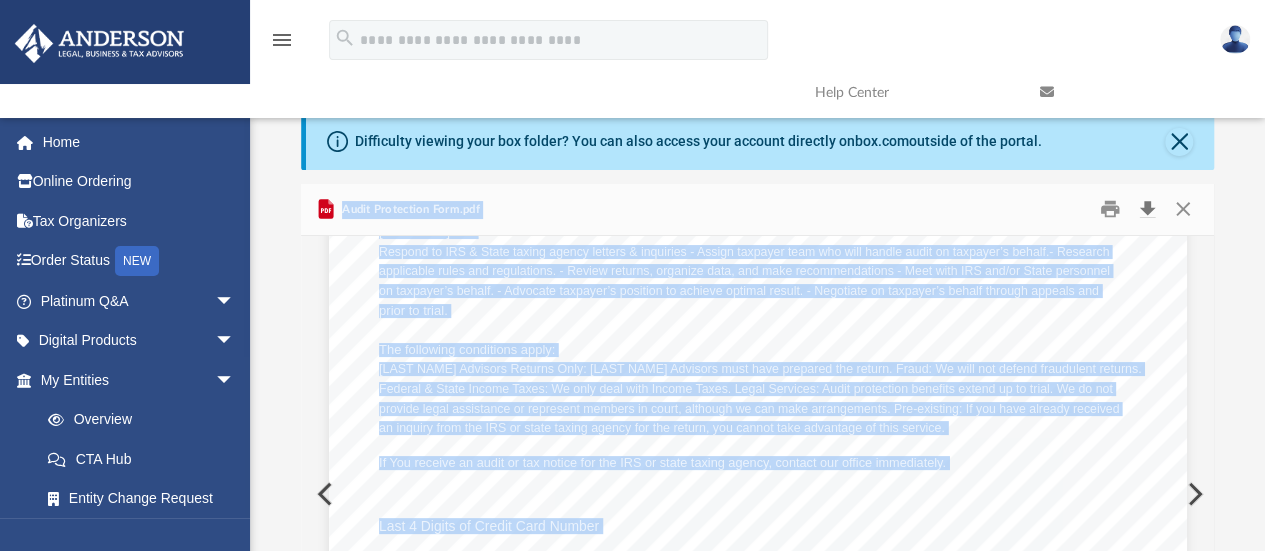 click at bounding box center (1147, 209) 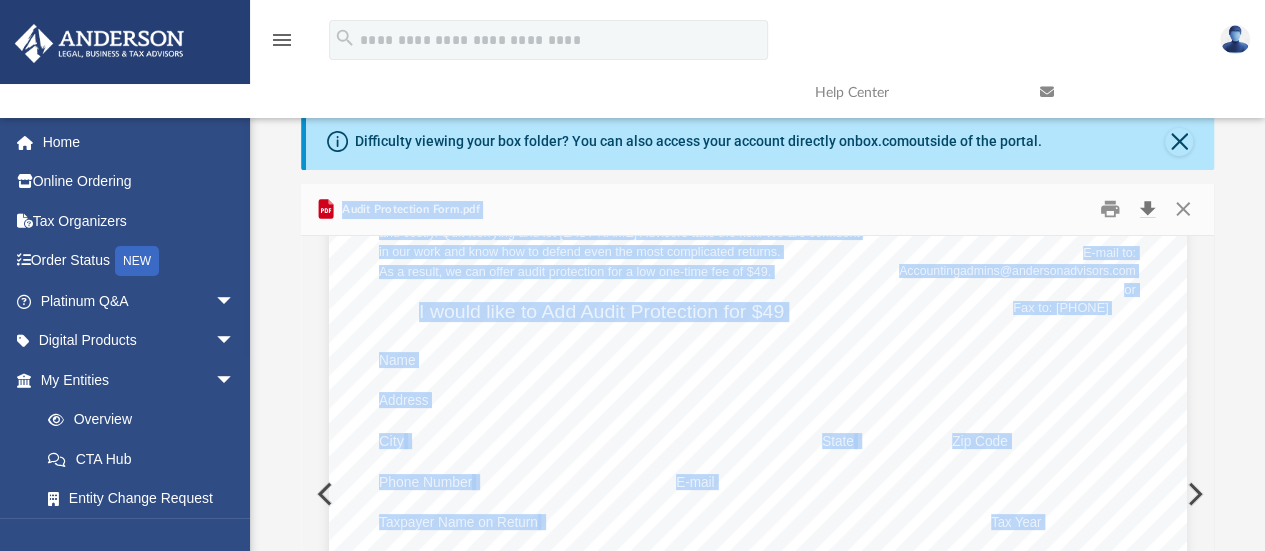 scroll, scrollTop: 0, scrollLeft: 0, axis: both 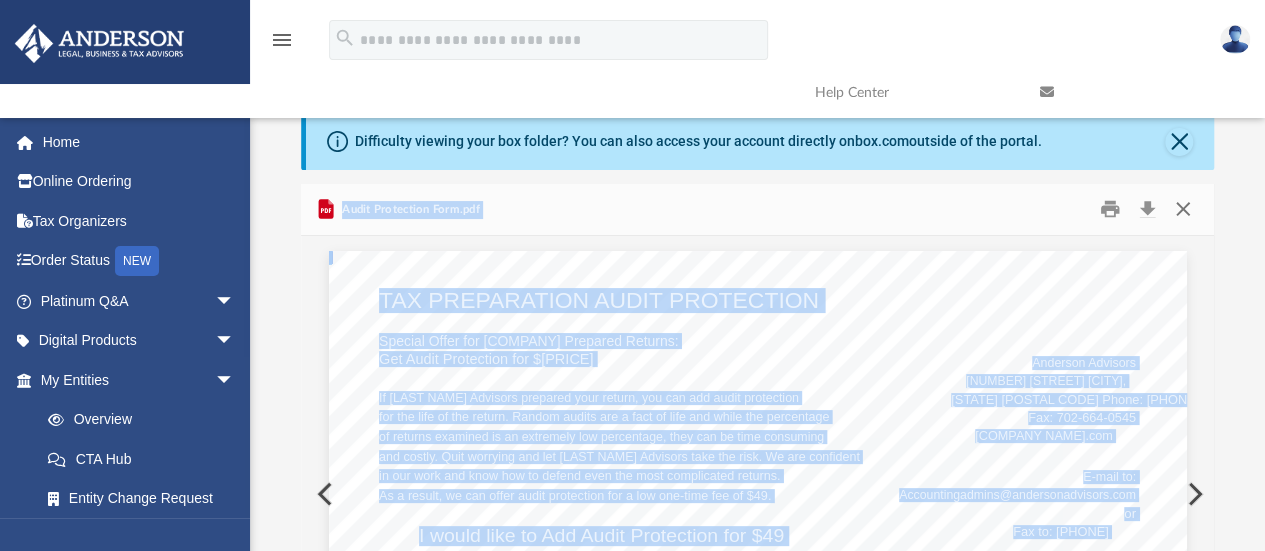 click at bounding box center (1183, 209) 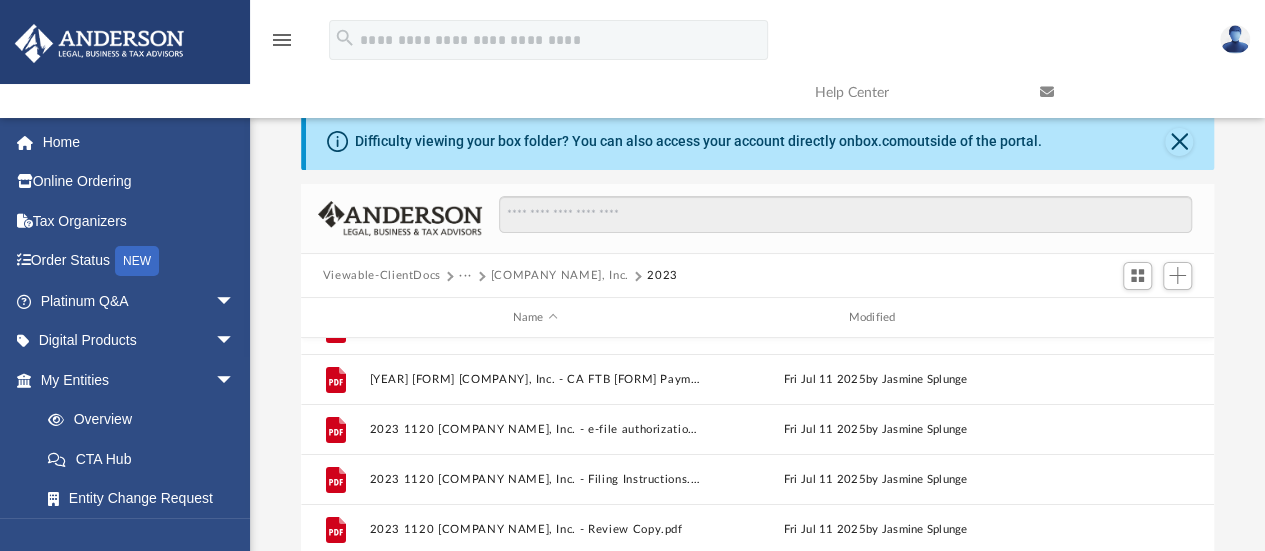scroll, scrollTop: 402, scrollLeft: 0, axis: vertical 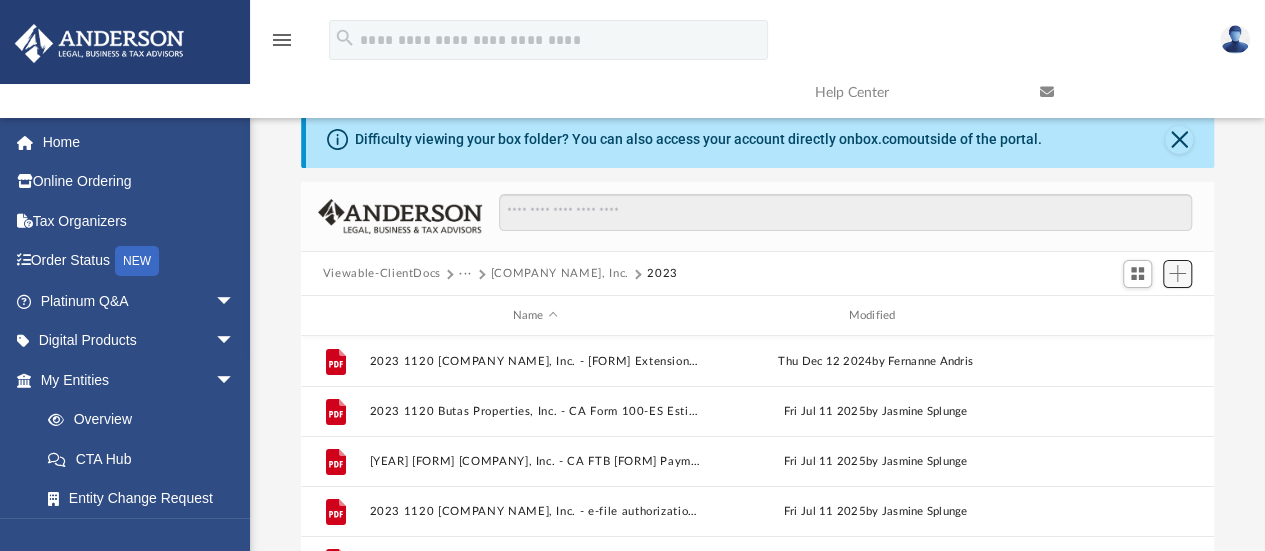 click at bounding box center (1177, 273) 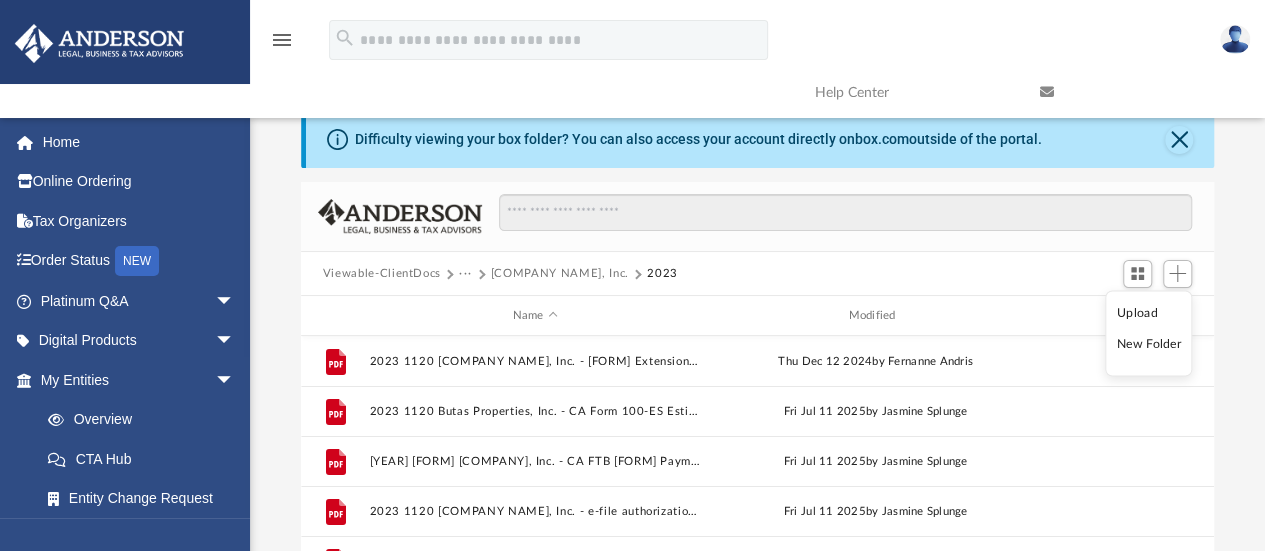 click on "Upload" at bounding box center [1149, 312] 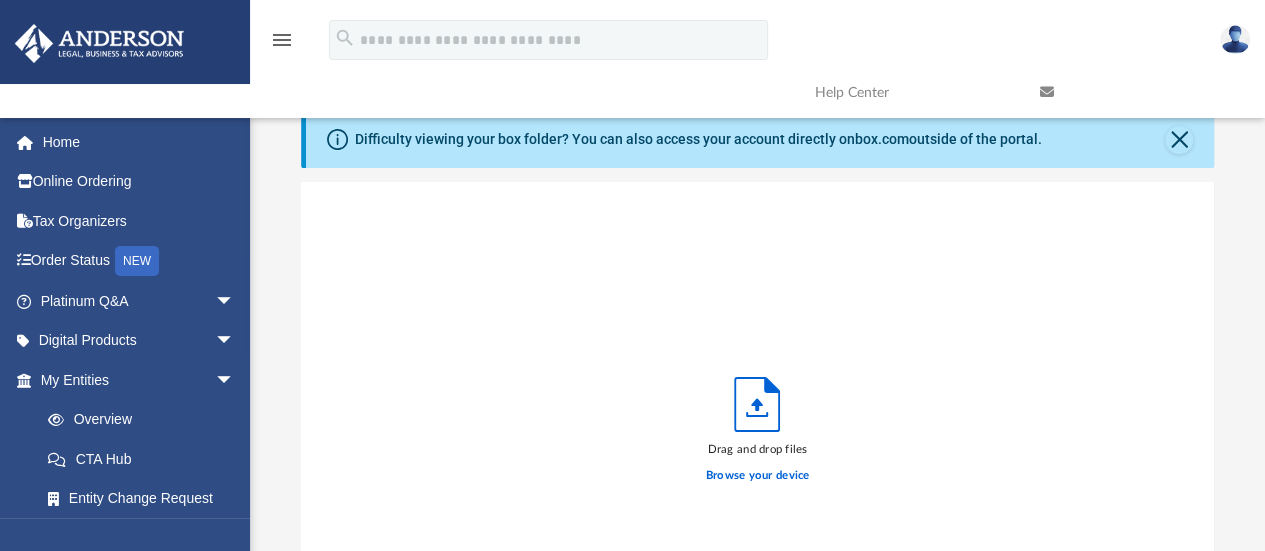 scroll, scrollTop: 17, scrollLeft: 16, axis: both 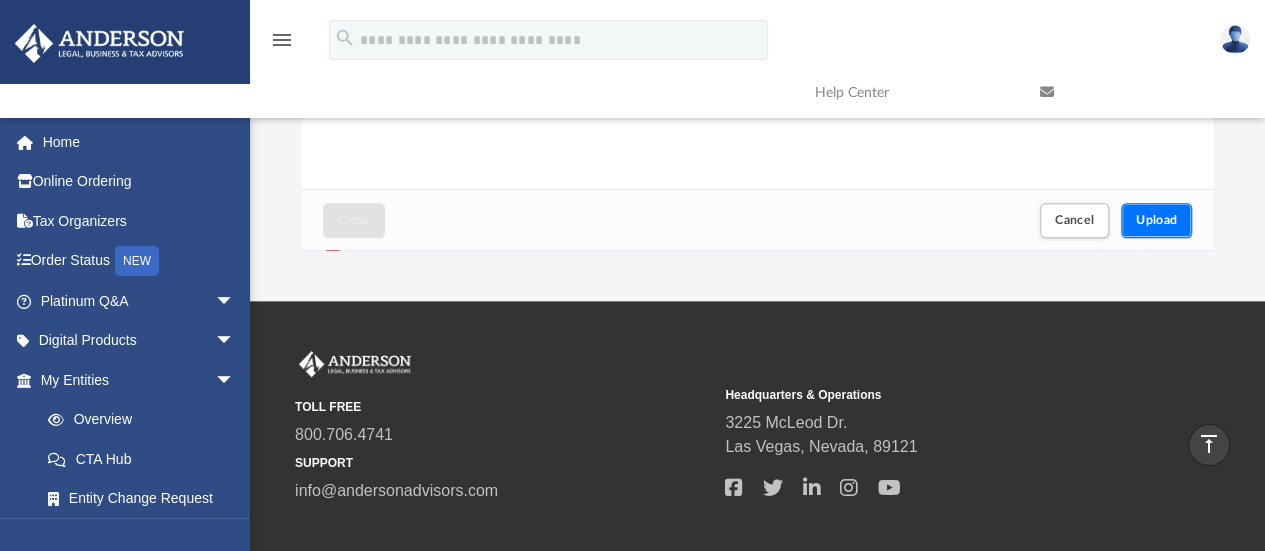 click on "Upload" at bounding box center [1157, 220] 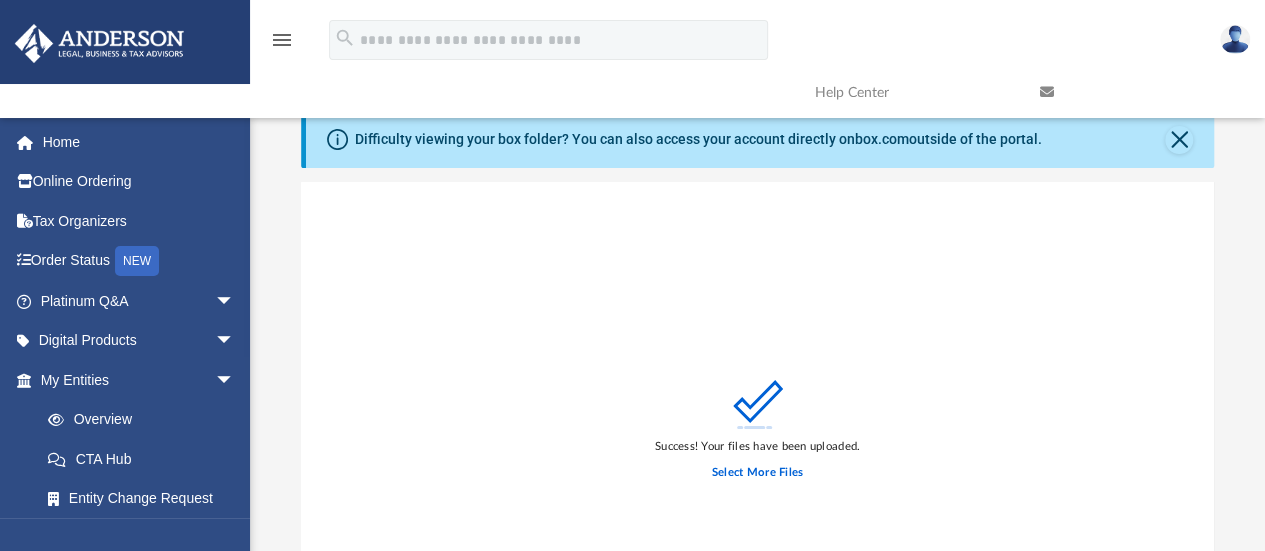scroll, scrollTop: 0, scrollLeft: 0, axis: both 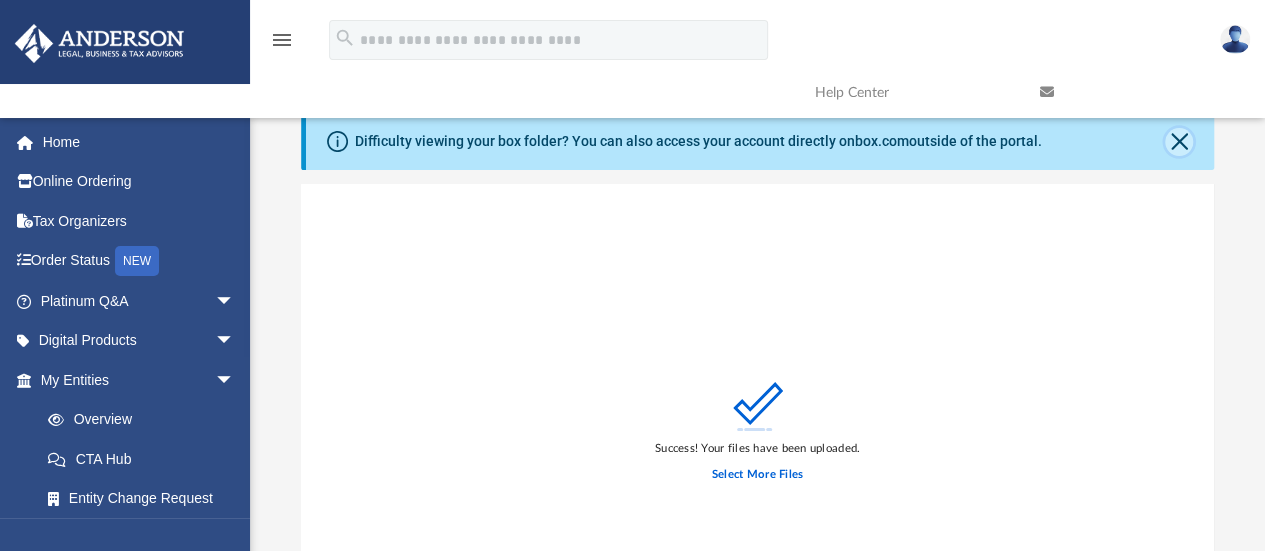 click 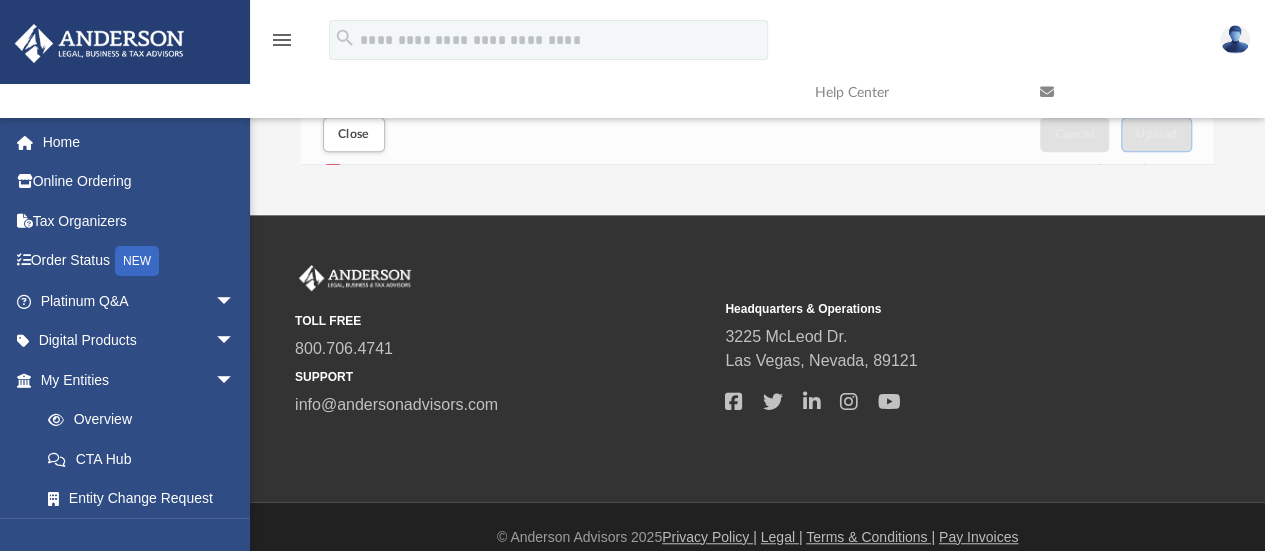 scroll, scrollTop: 334, scrollLeft: 0, axis: vertical 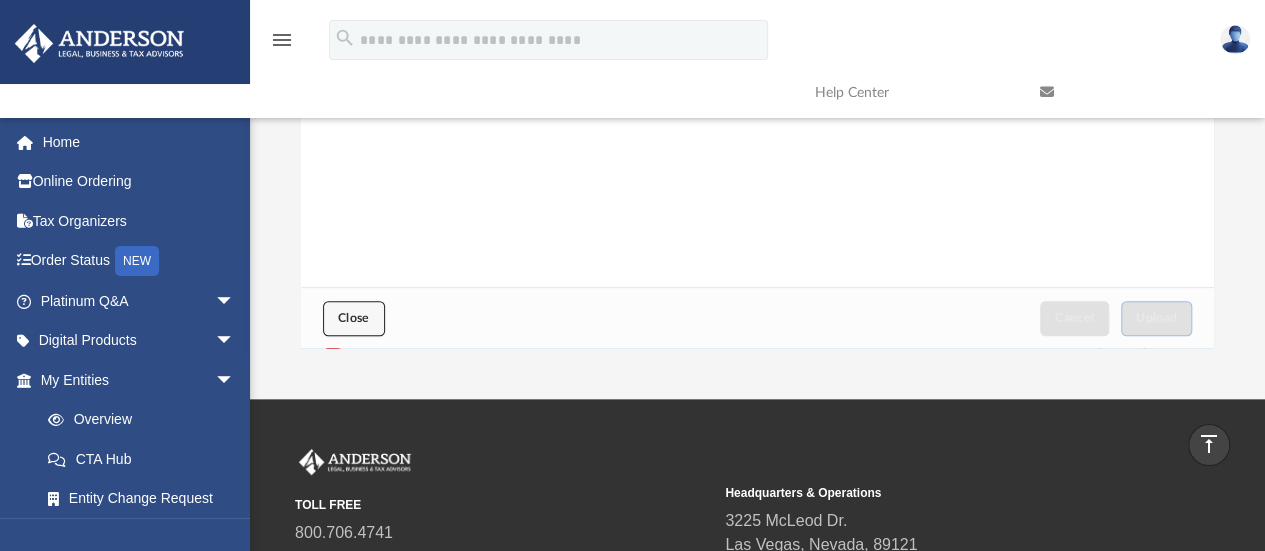 click on "Close" at bounding box center (354, 318) 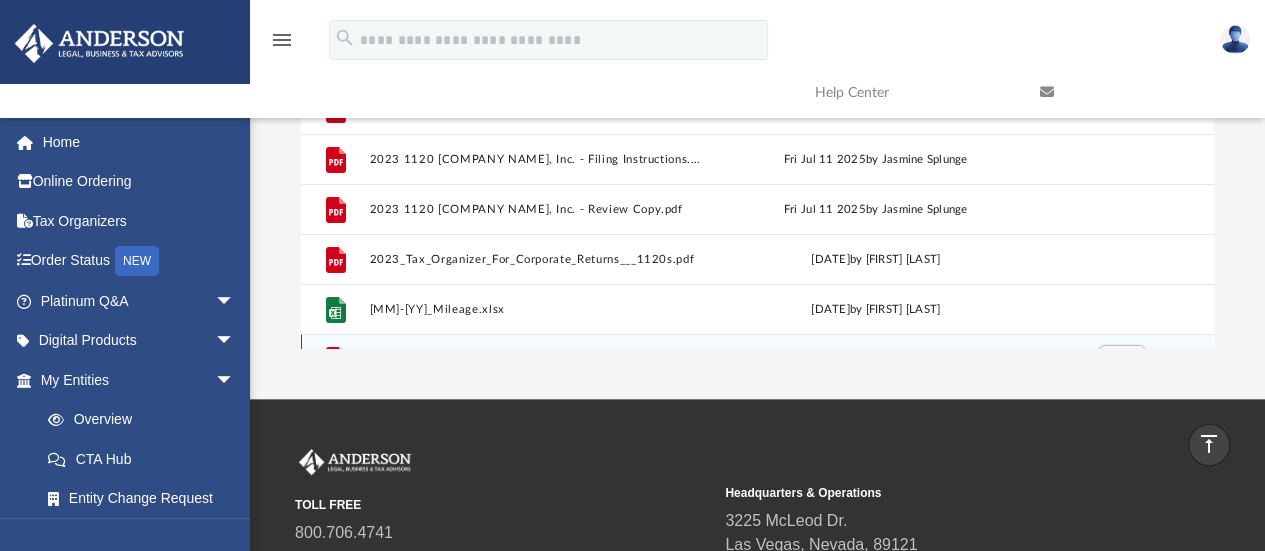 scroll, scrollTop: 382, scrollLeft: 0, axis: vertical 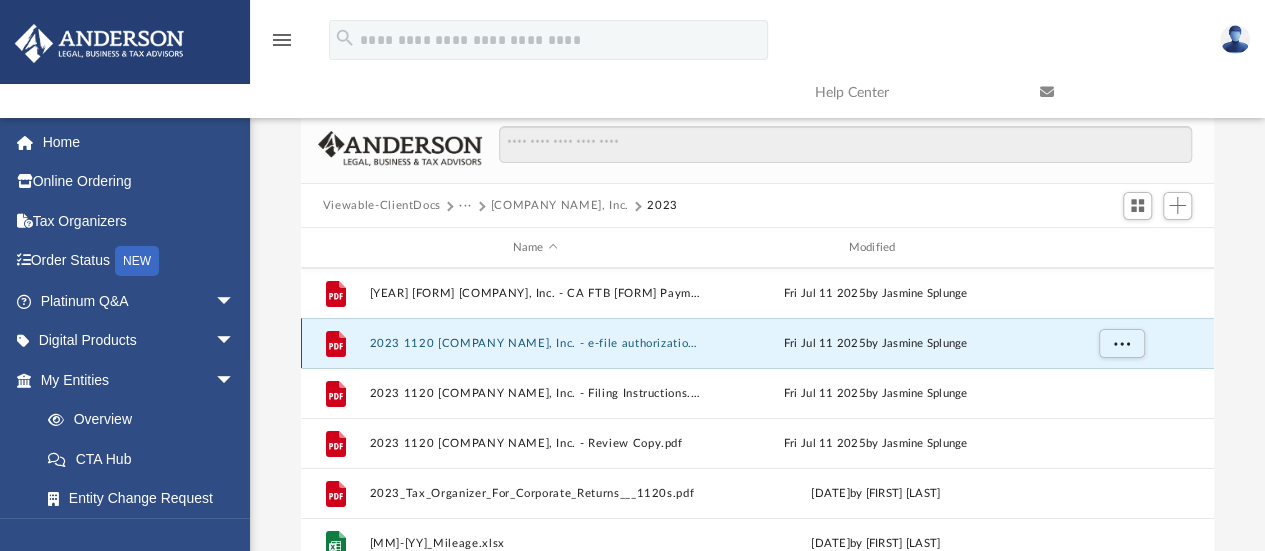 click on "2023 1120 [COMPANY NAME], Inc. - e-file authorization - please sign.pdf" at bounding box center [535, 343] 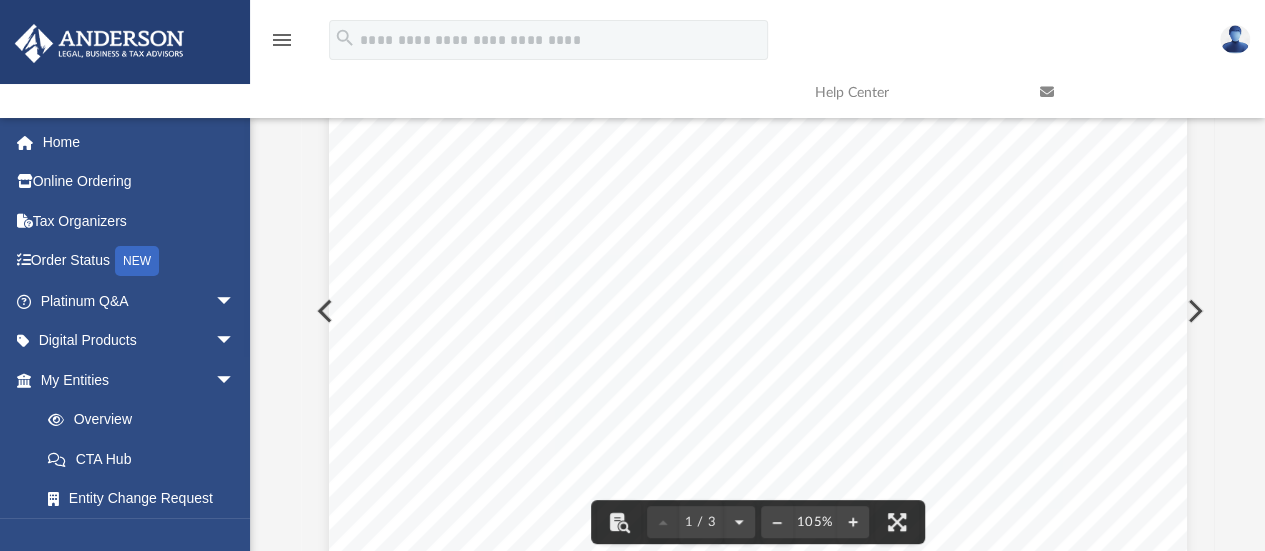 scroll, scrollTop: 131, scrollLeft: 0, axis: vertical 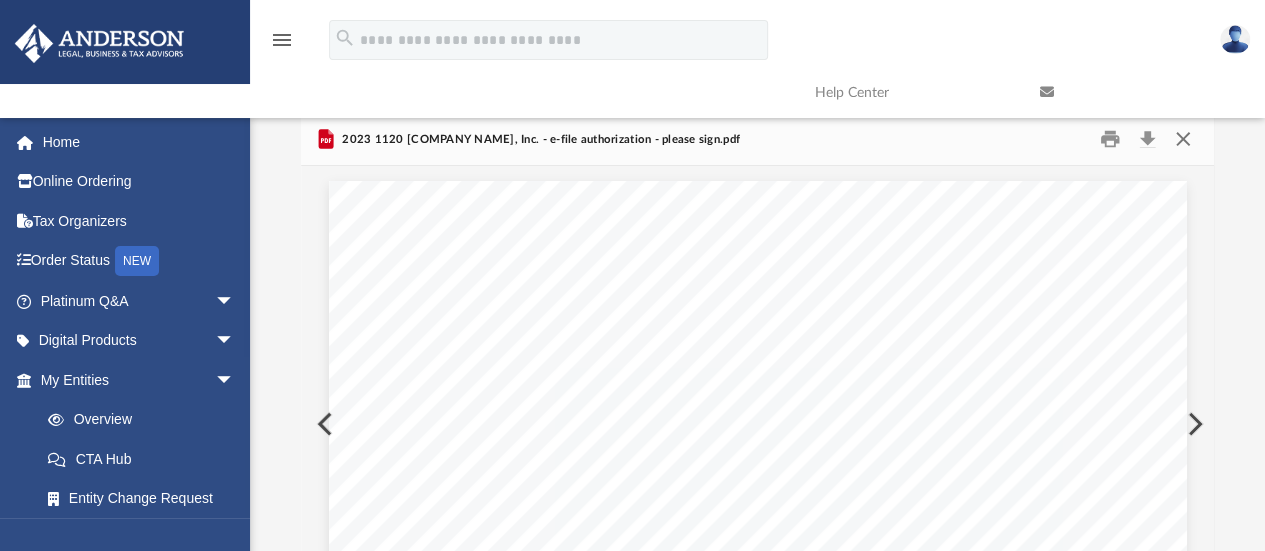 click at bounding box center [1183, 139] 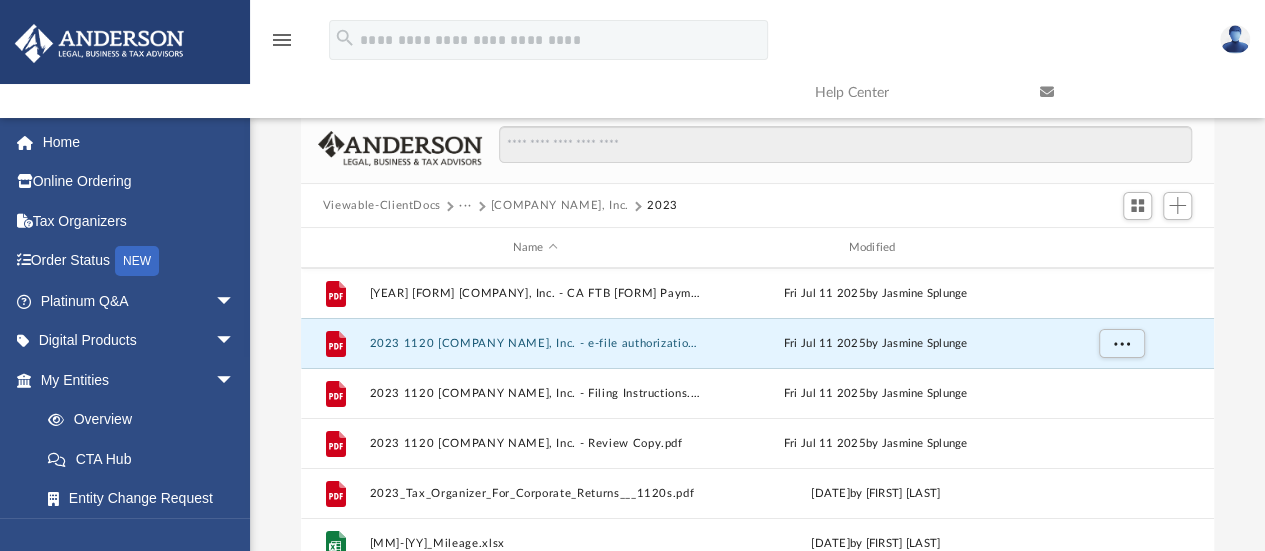 scroll, scrollTop: 100, scrollLeft: 0, axis: vertical 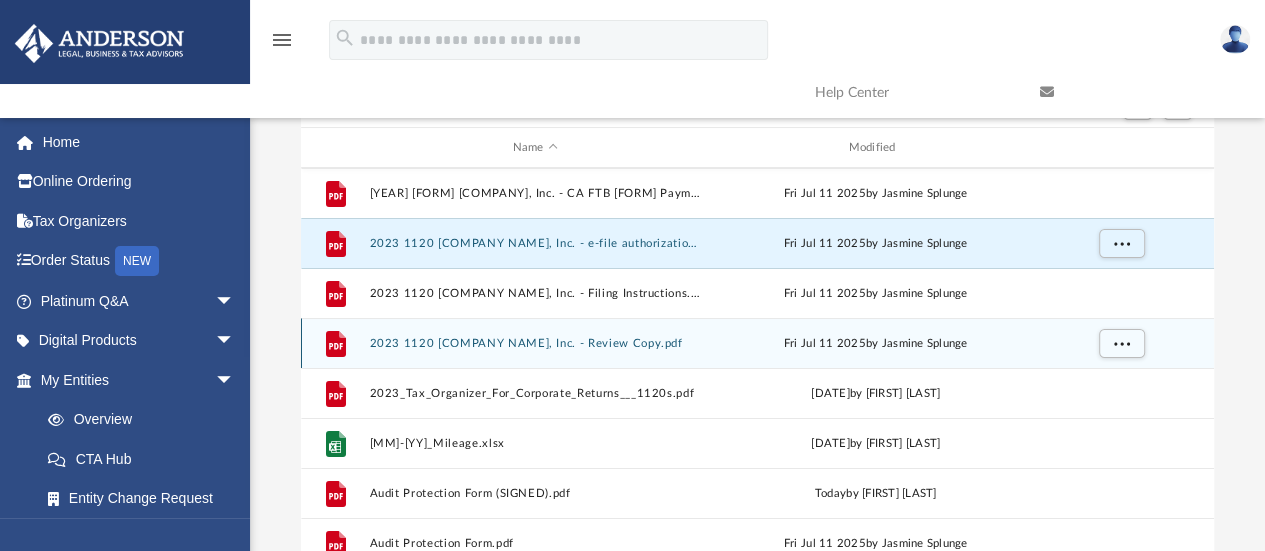 click on "File [YEAR] [FORM] [COMPANY], Inc. - Review Copy.pdf [MONTH] [DAY] [YEAR]  by [FIRST] [LAST]" at bounding box center (757, 343) 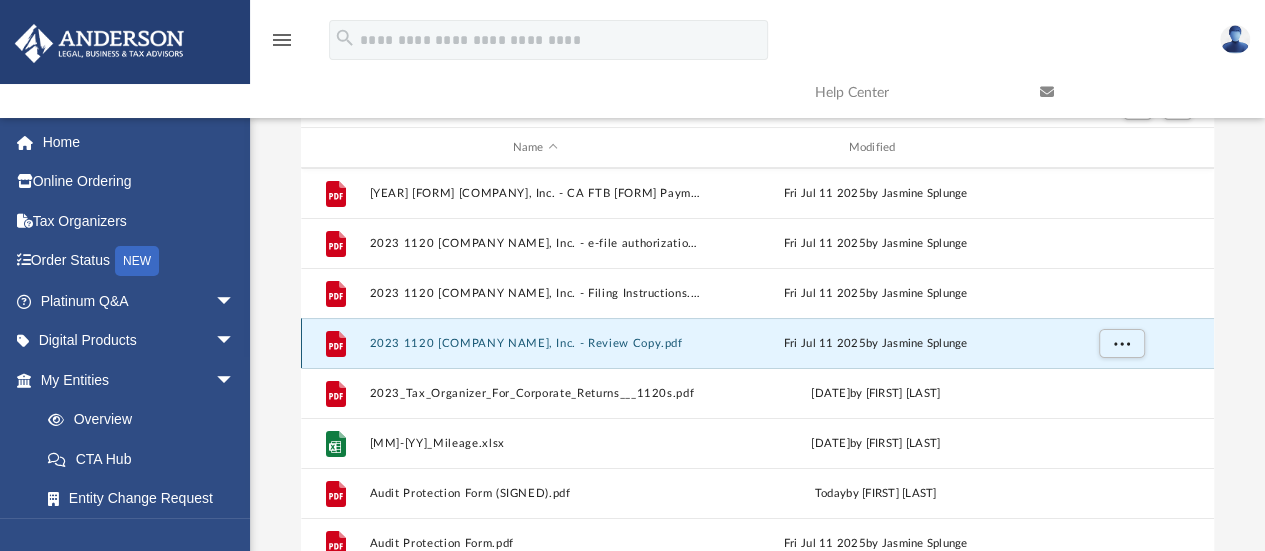 click on "2023 1120 [COMPANY NAME], Inc. - Review Copy.pdf" at bounding box center [535, 343] 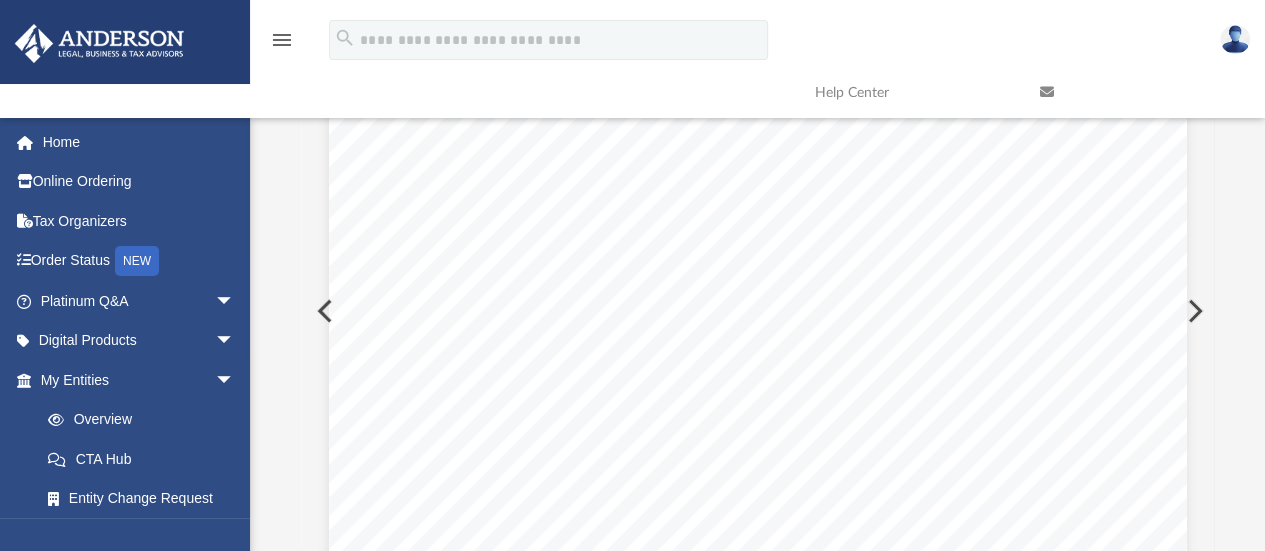 scroll, scrollTop: 131, scrollLeft: 0, axis: vertical 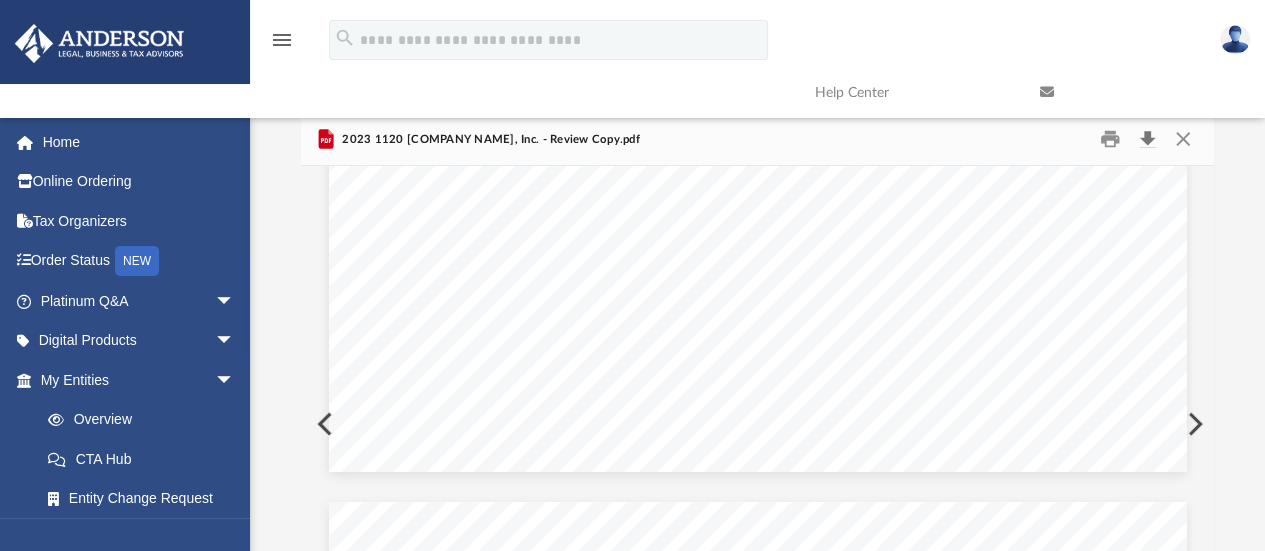 click at bounding box center [1147, 139] 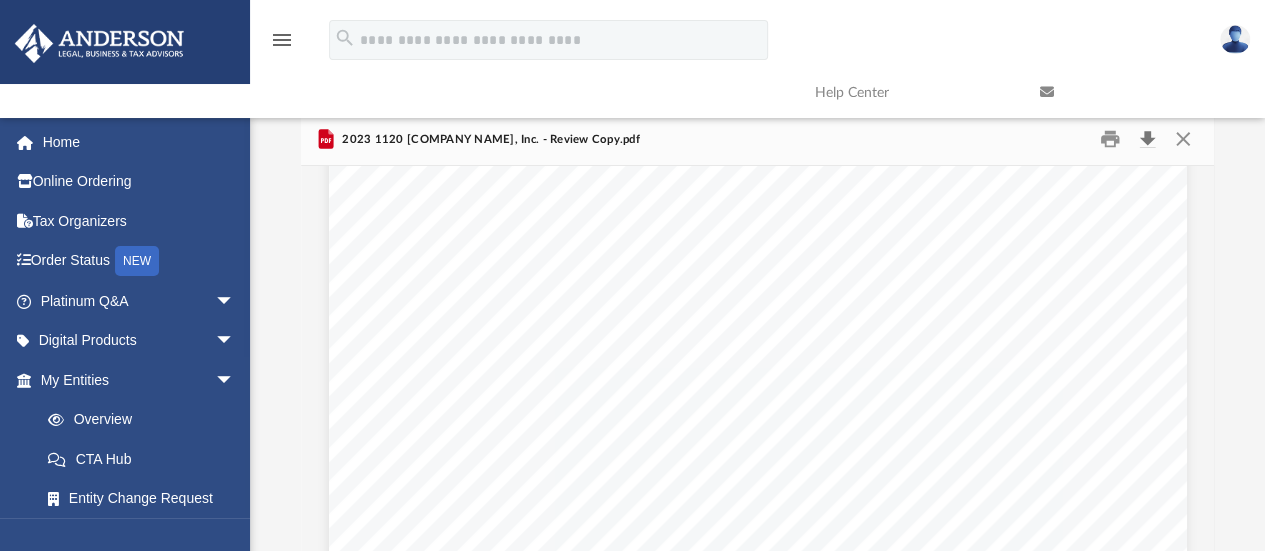 scroll, scrollTop: 23500, scrollLeft: 0, axis: vertical 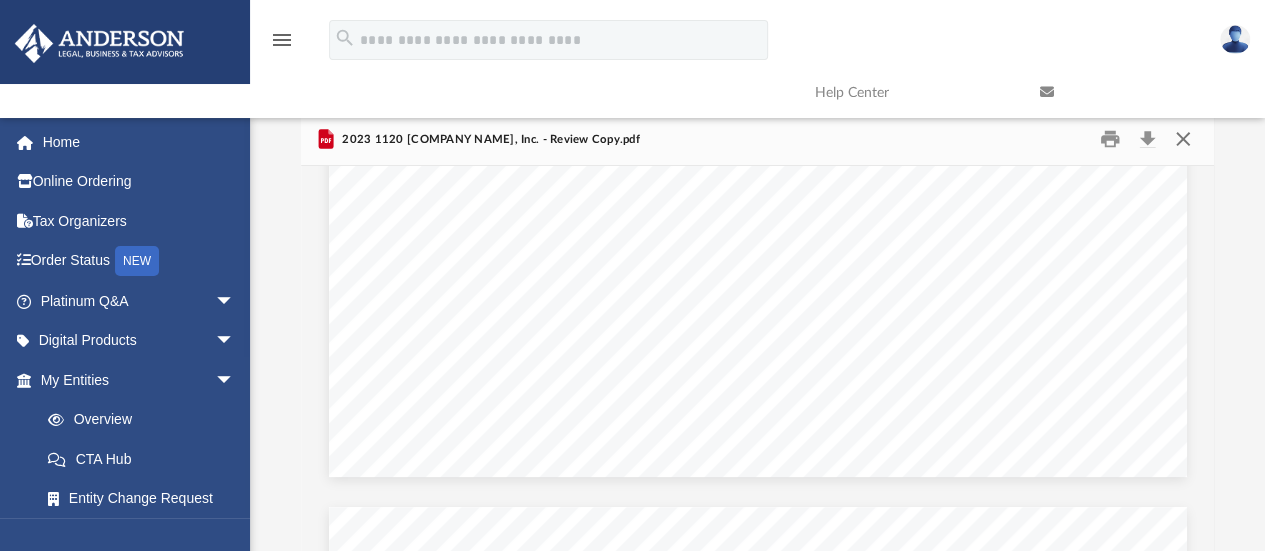 click at bounding box center (1183, 139) 